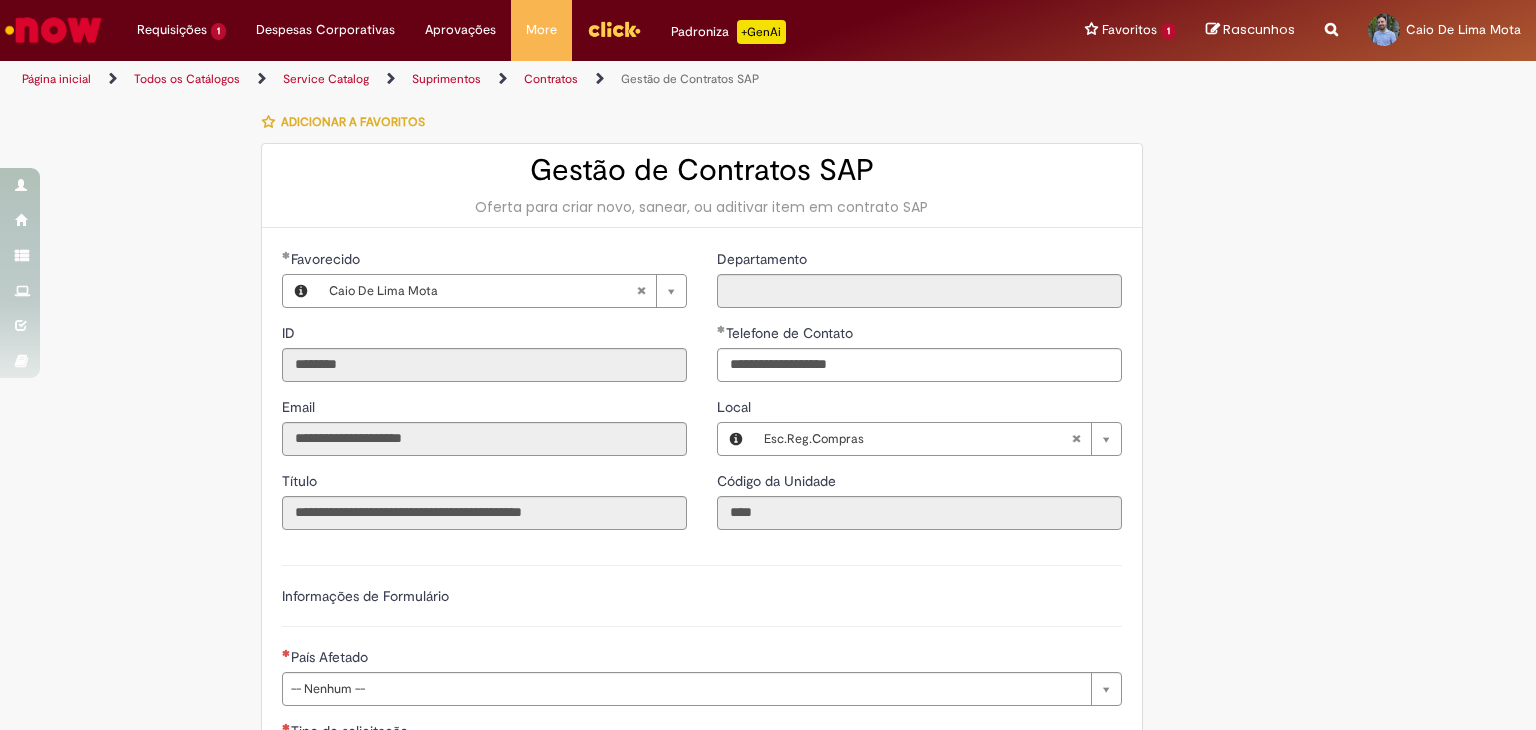 scroll, scrollTop: 0, scrollLeft: 0, axis: both 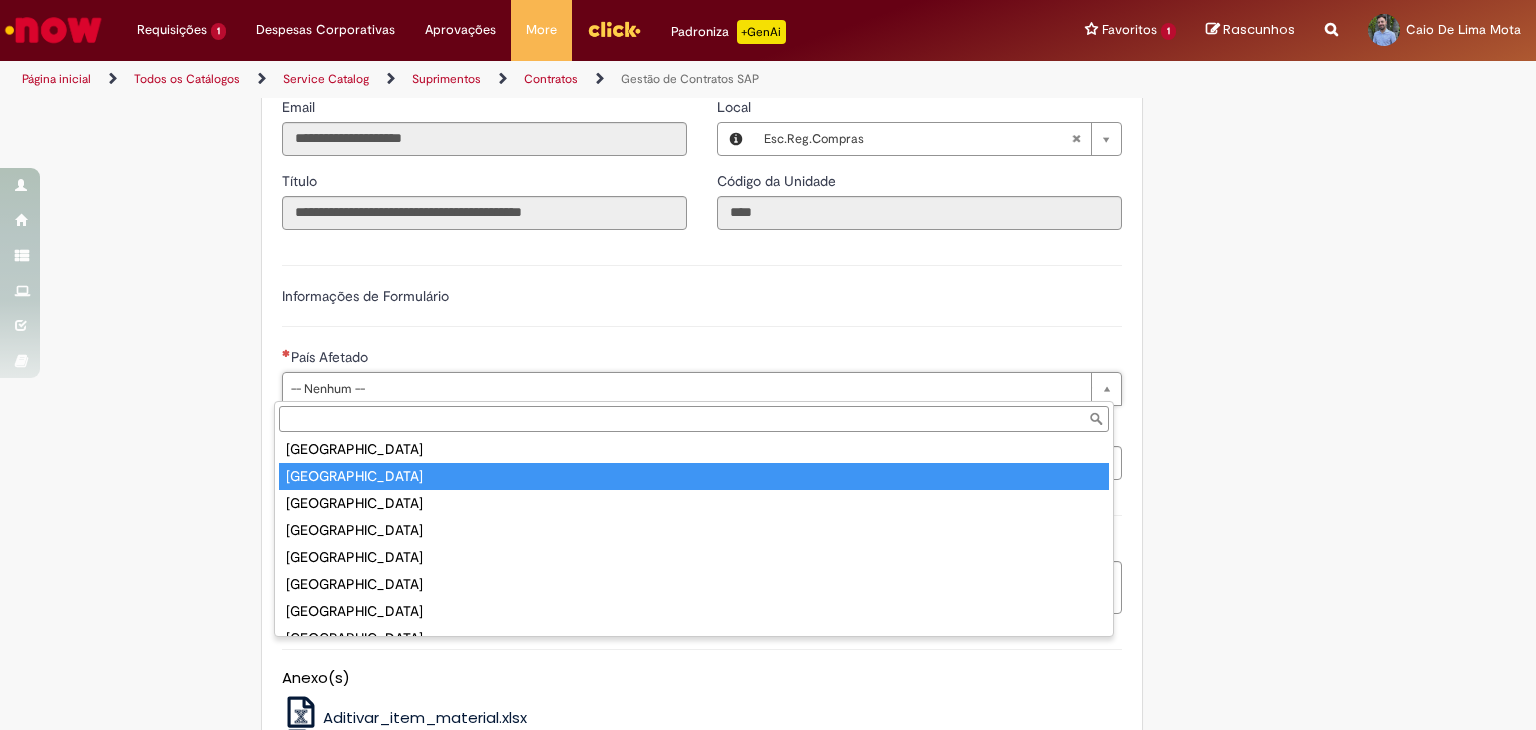 type on "******" 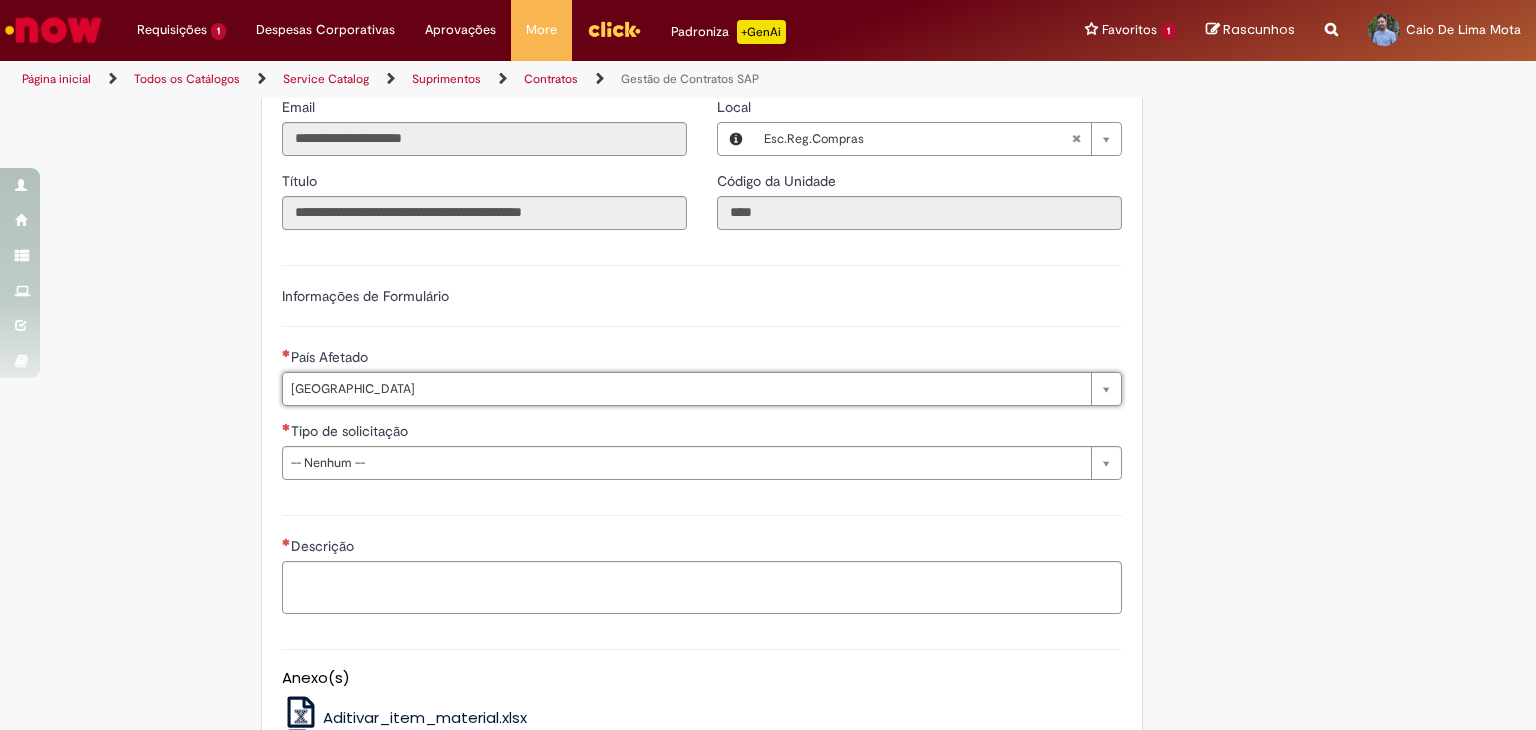 scroll, scrollTop: 0, scrollLeft: 0, axis: both 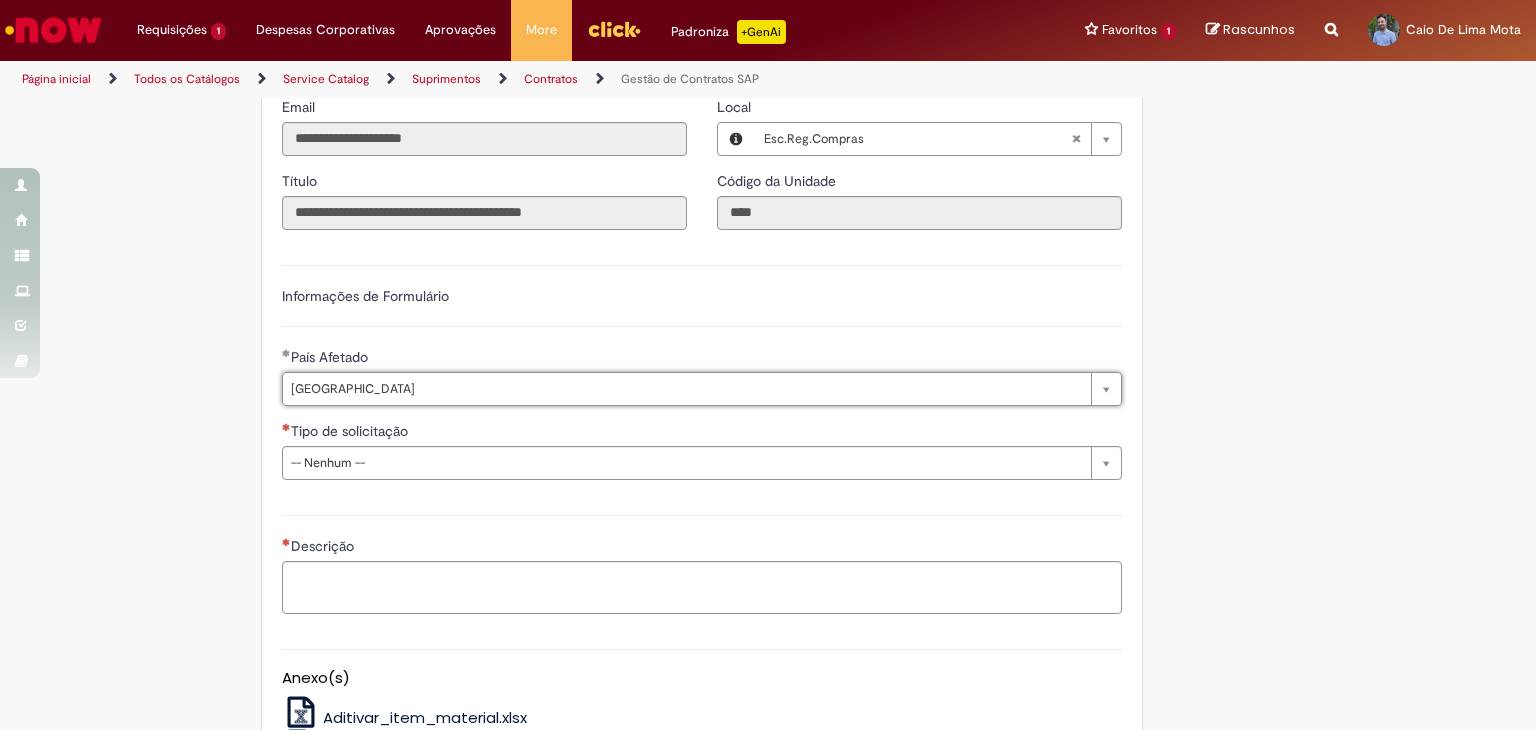 click on "**********" at bounding box center [768, 439] 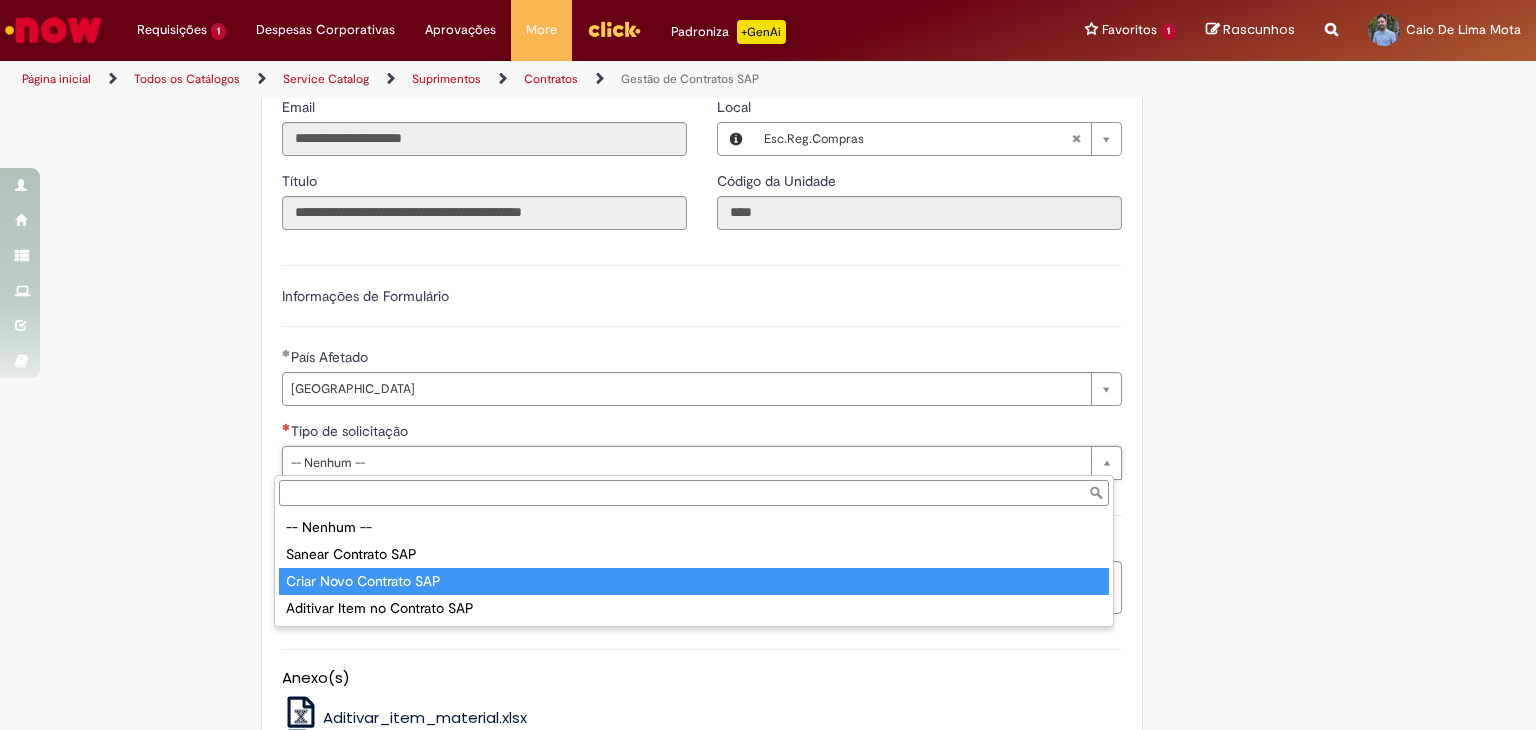 type on "**********" 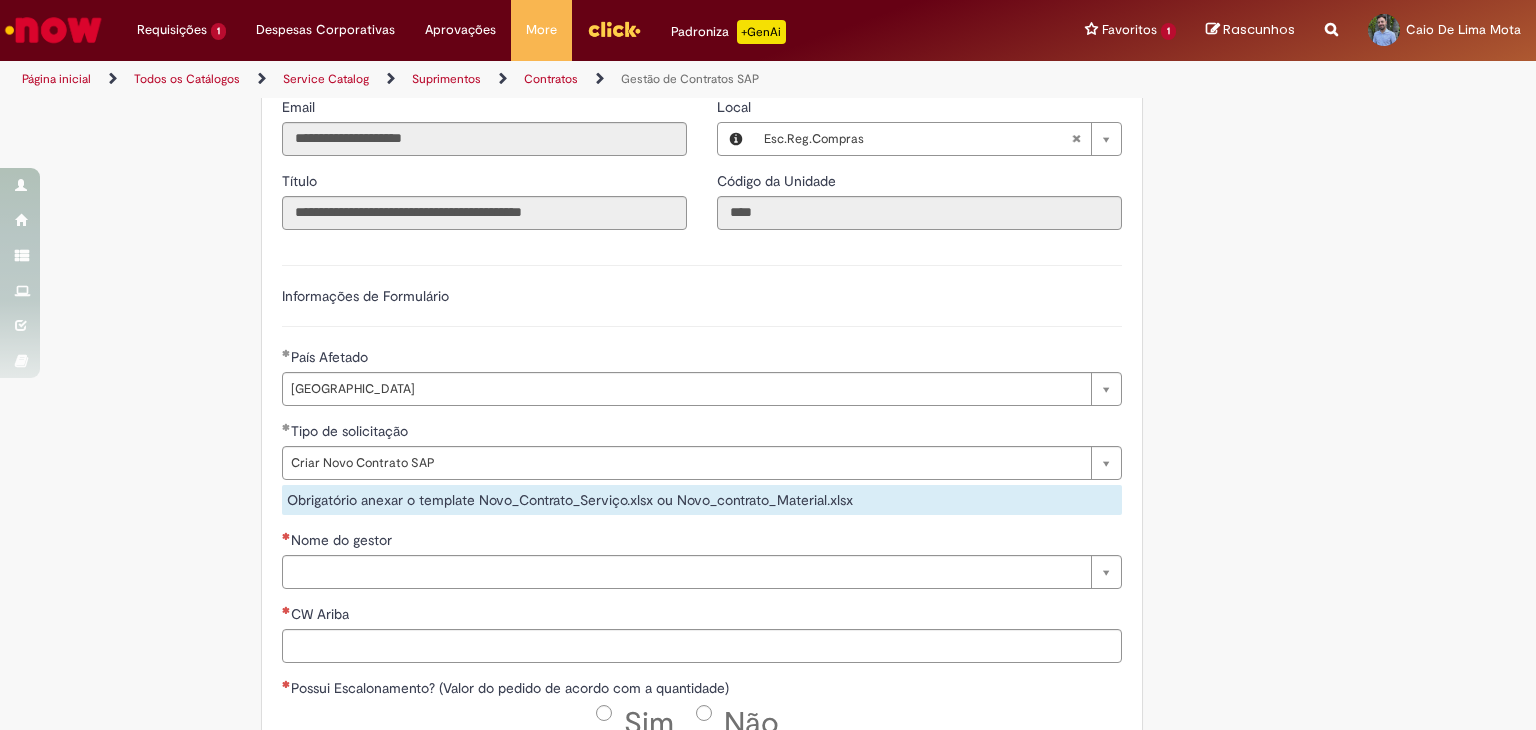 click on "**********" at bounding box center [768, 694] 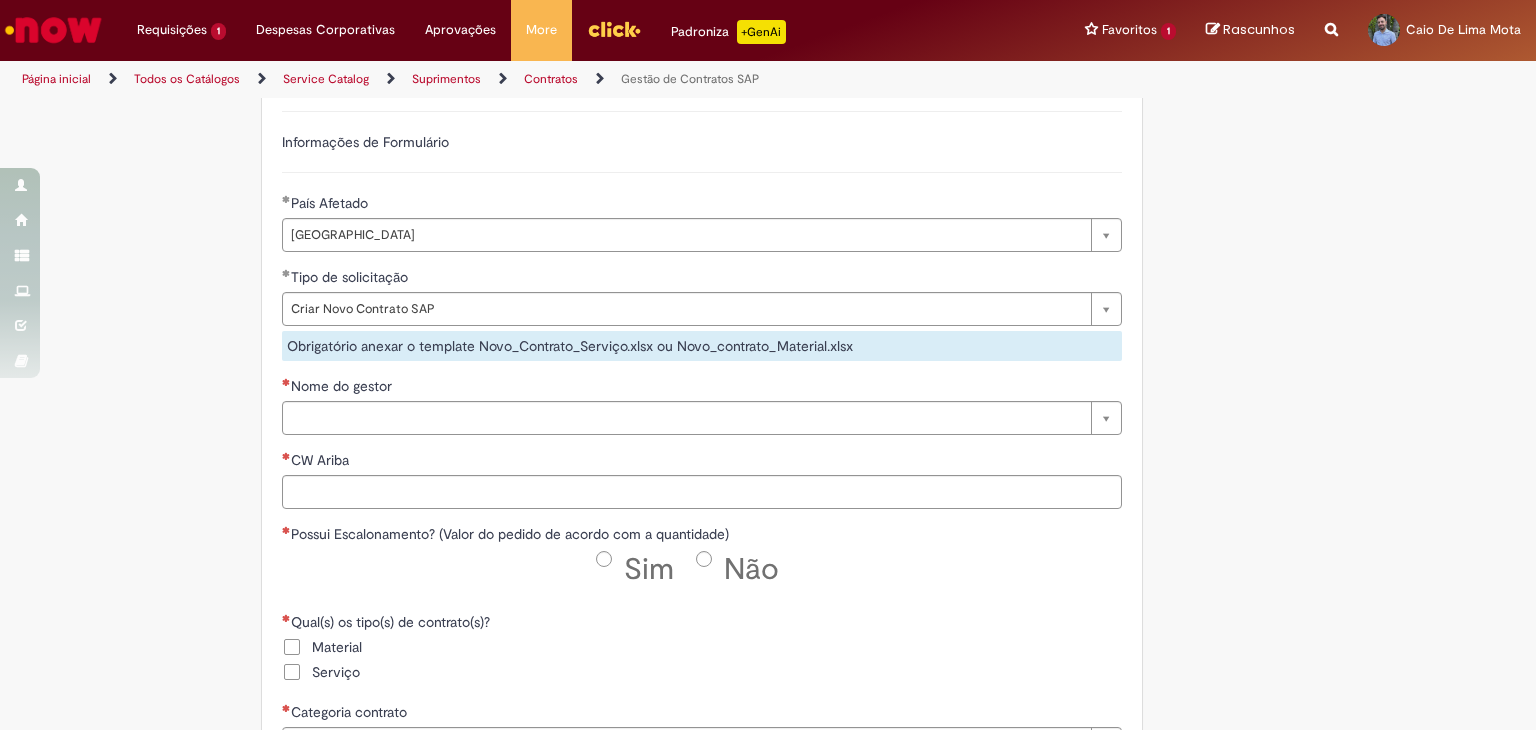 scroll, scrollTop: 500, scrollLeft: 0, axis: vertical 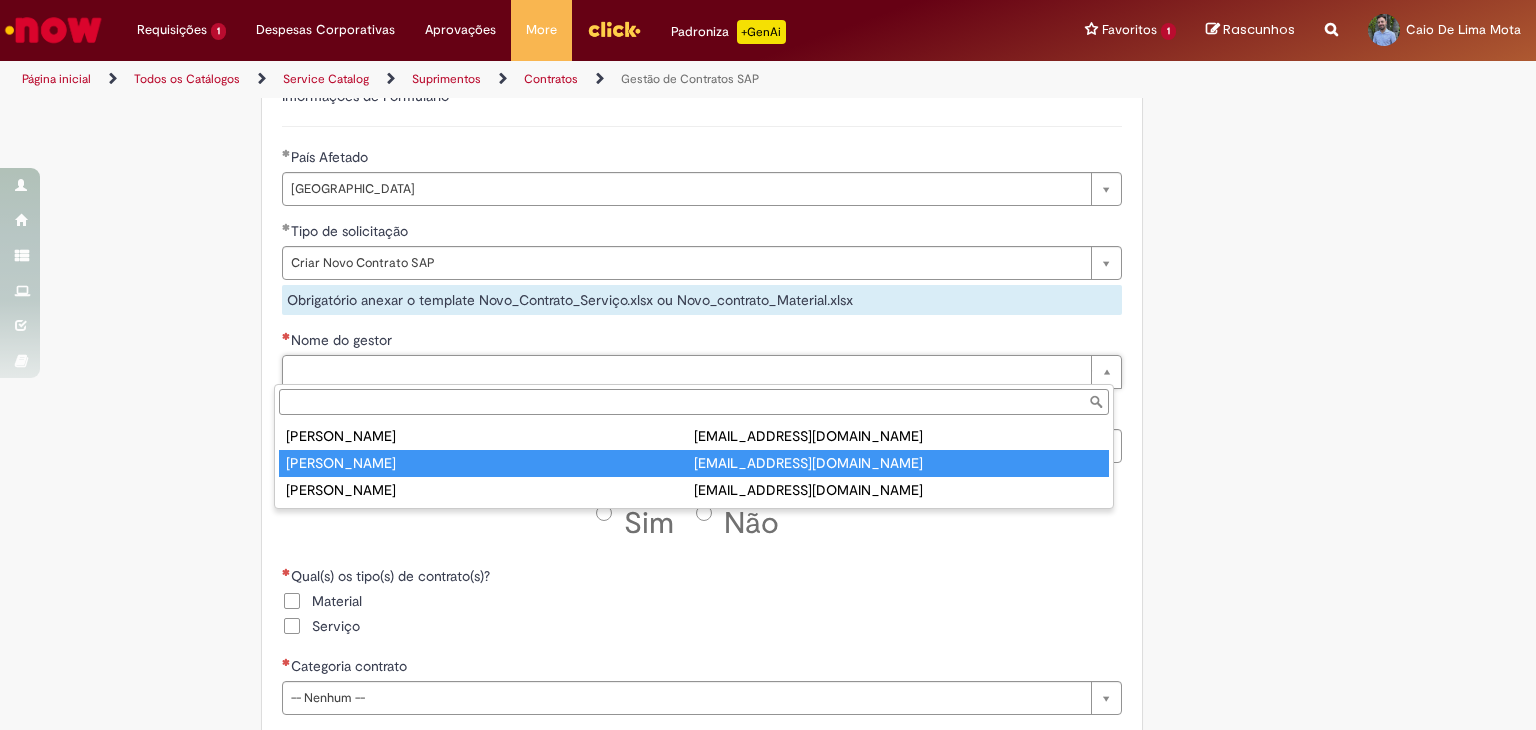 type on "**********" 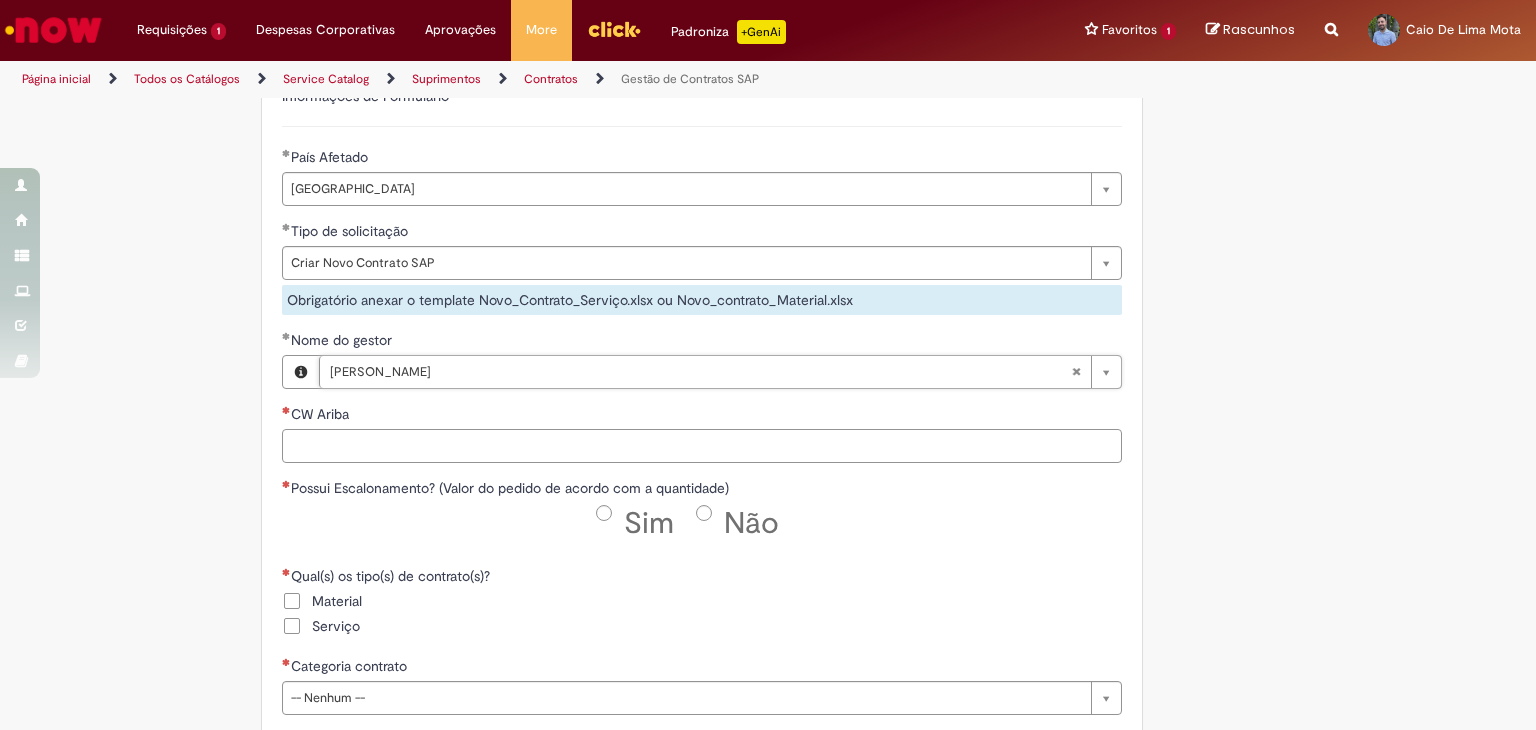 click on "CW Ariba" at bounding box center [702, 446] 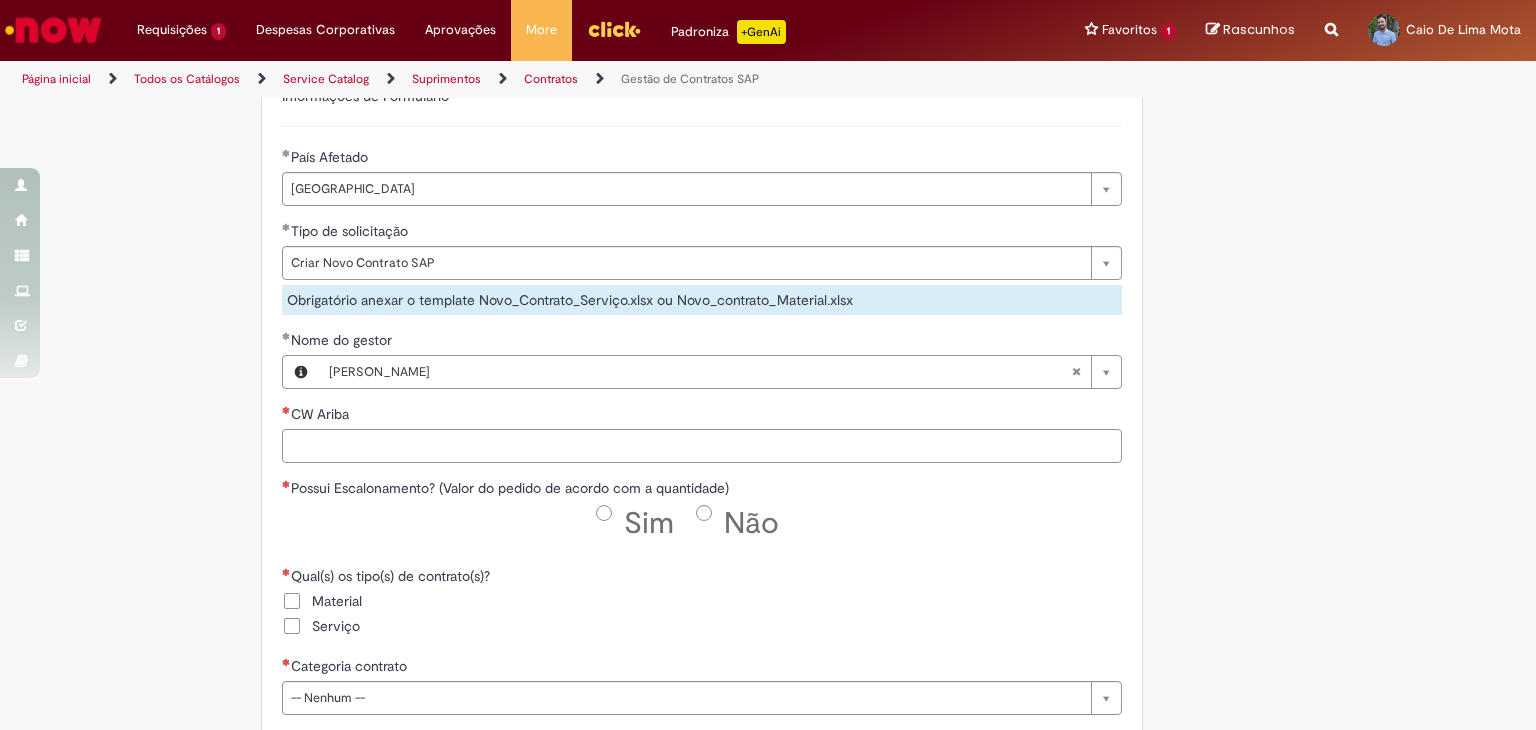 paste on "********" 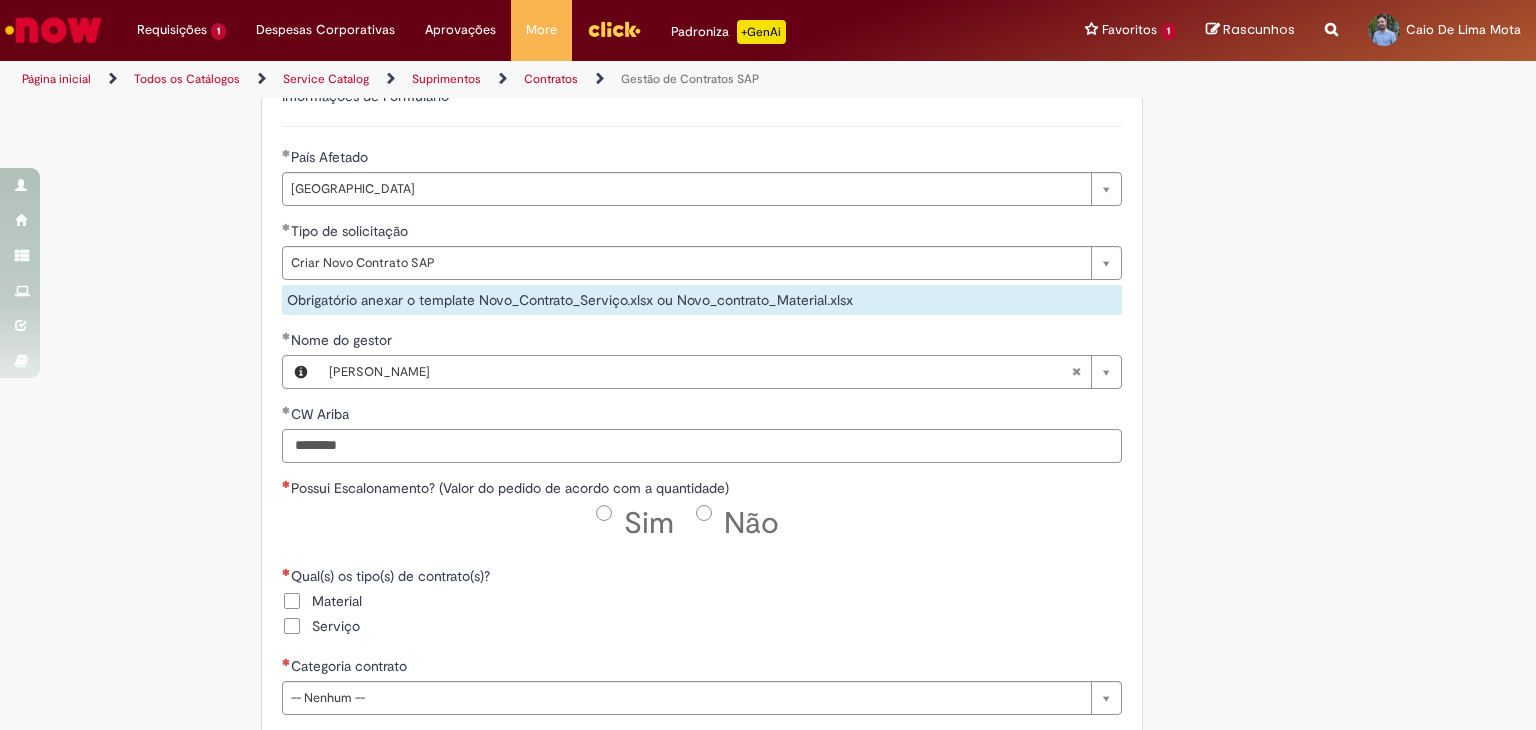 type on "********" 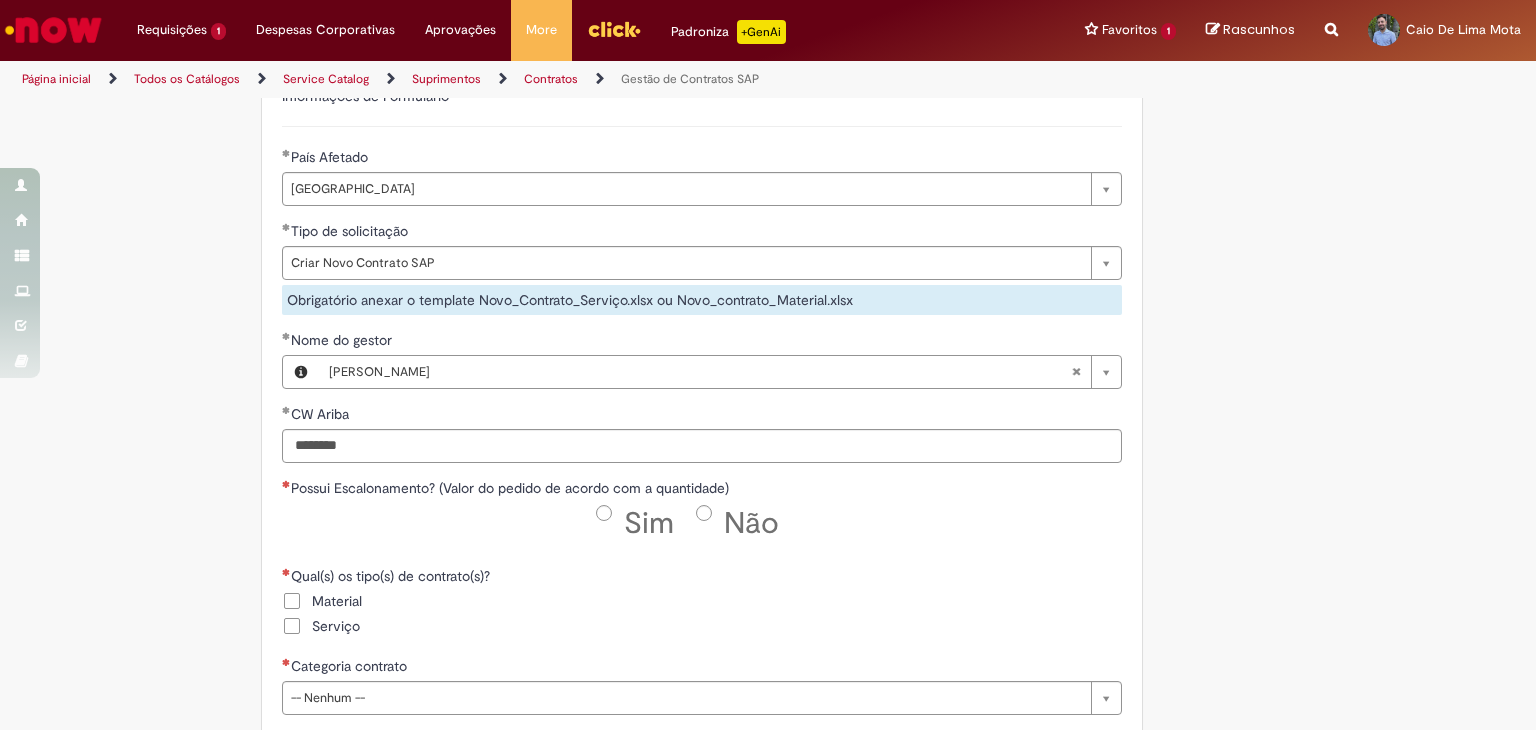 click on "Não" at bounding box center (751, 523) 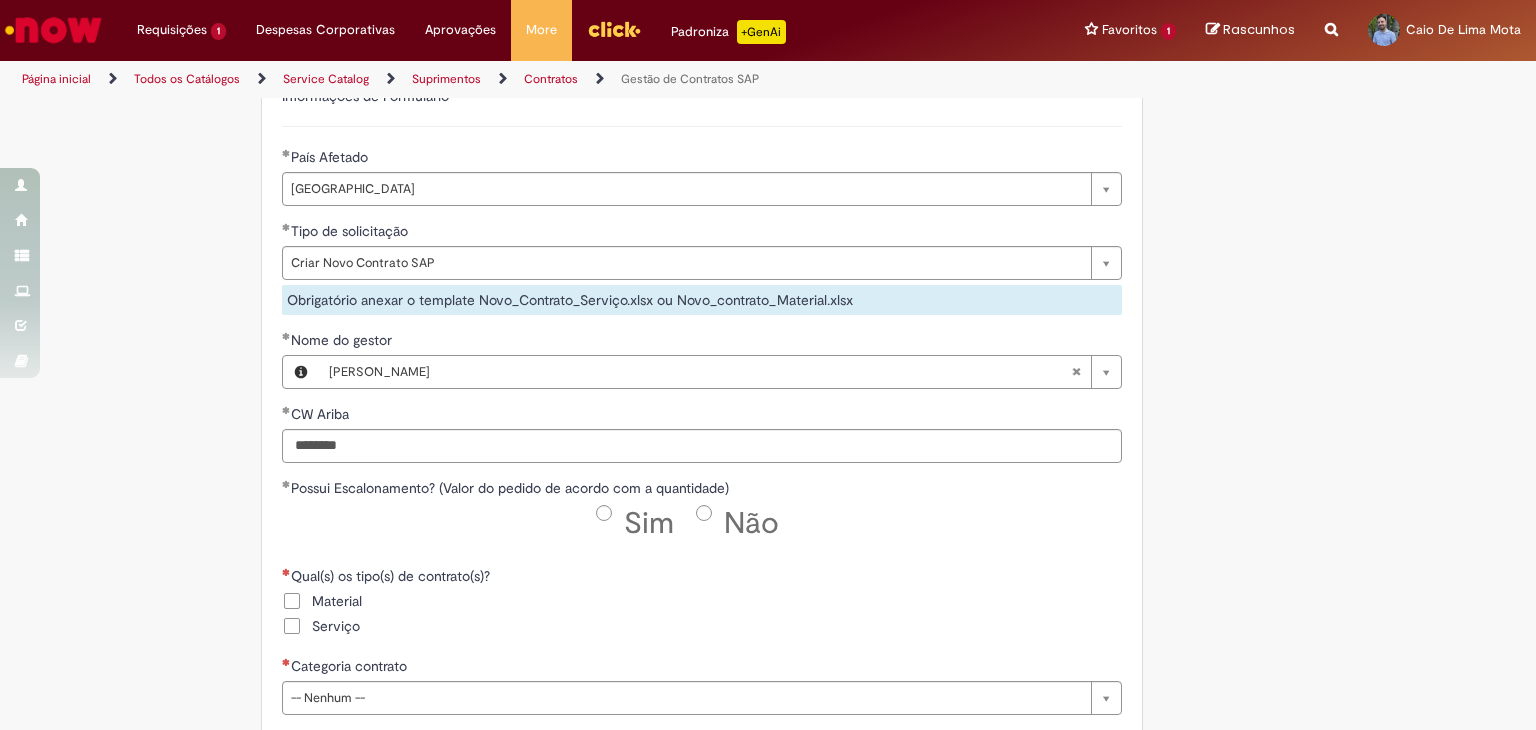 click on "Serviço" at bounding box center (336, 626) 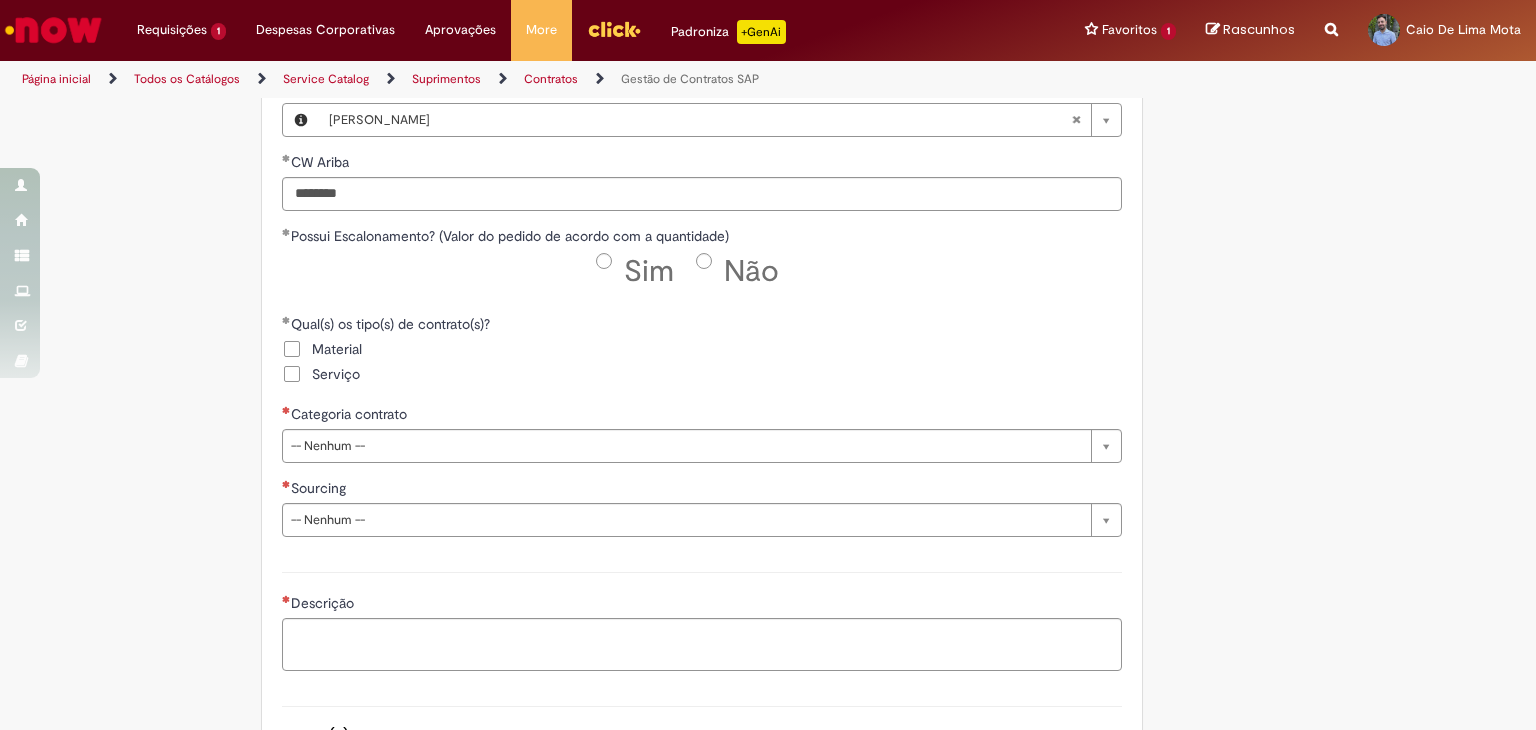 scroll, scrollTop: 800, scrollLeft: 0, axis: vertical 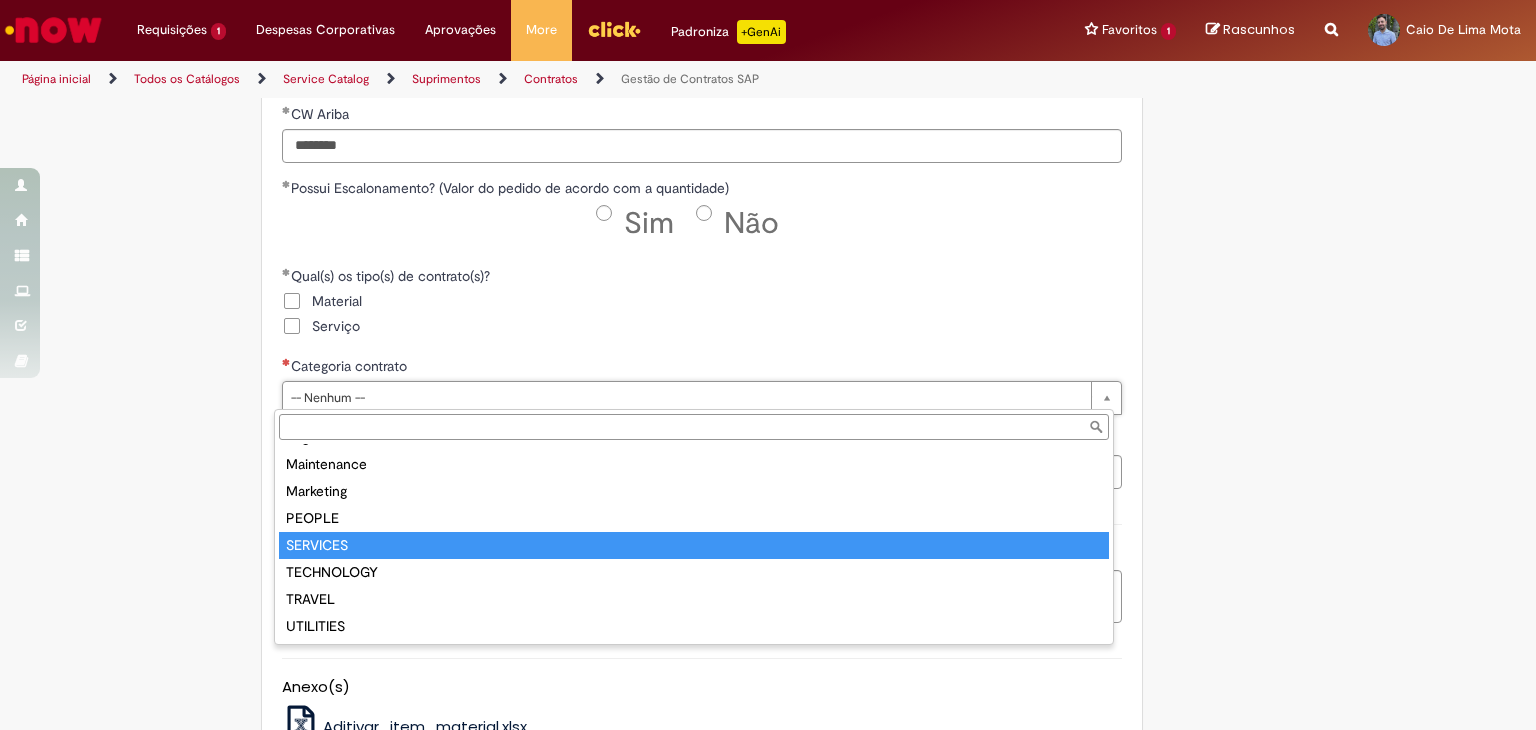 type on "********" 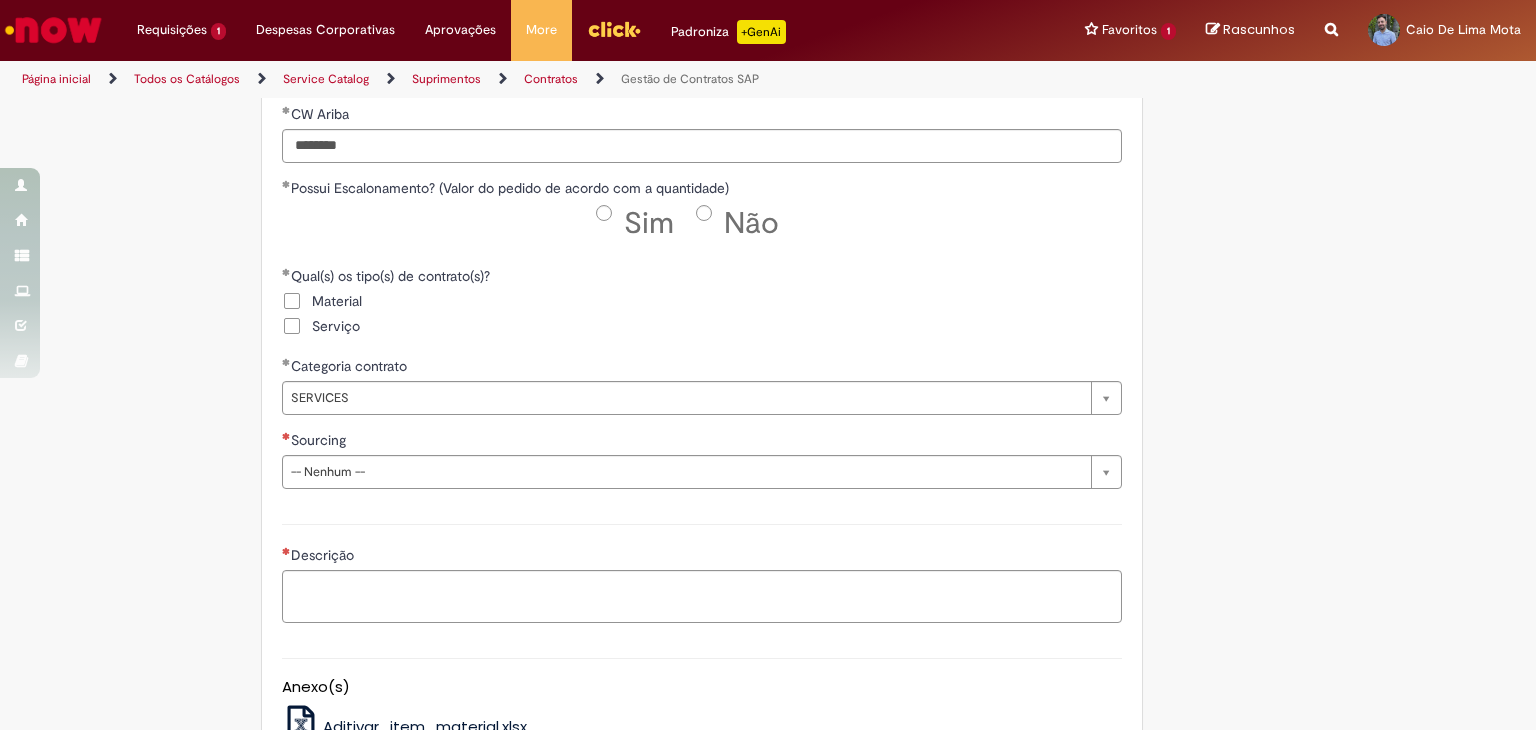 click on "Sourcing" at bounding box center (702, 442) 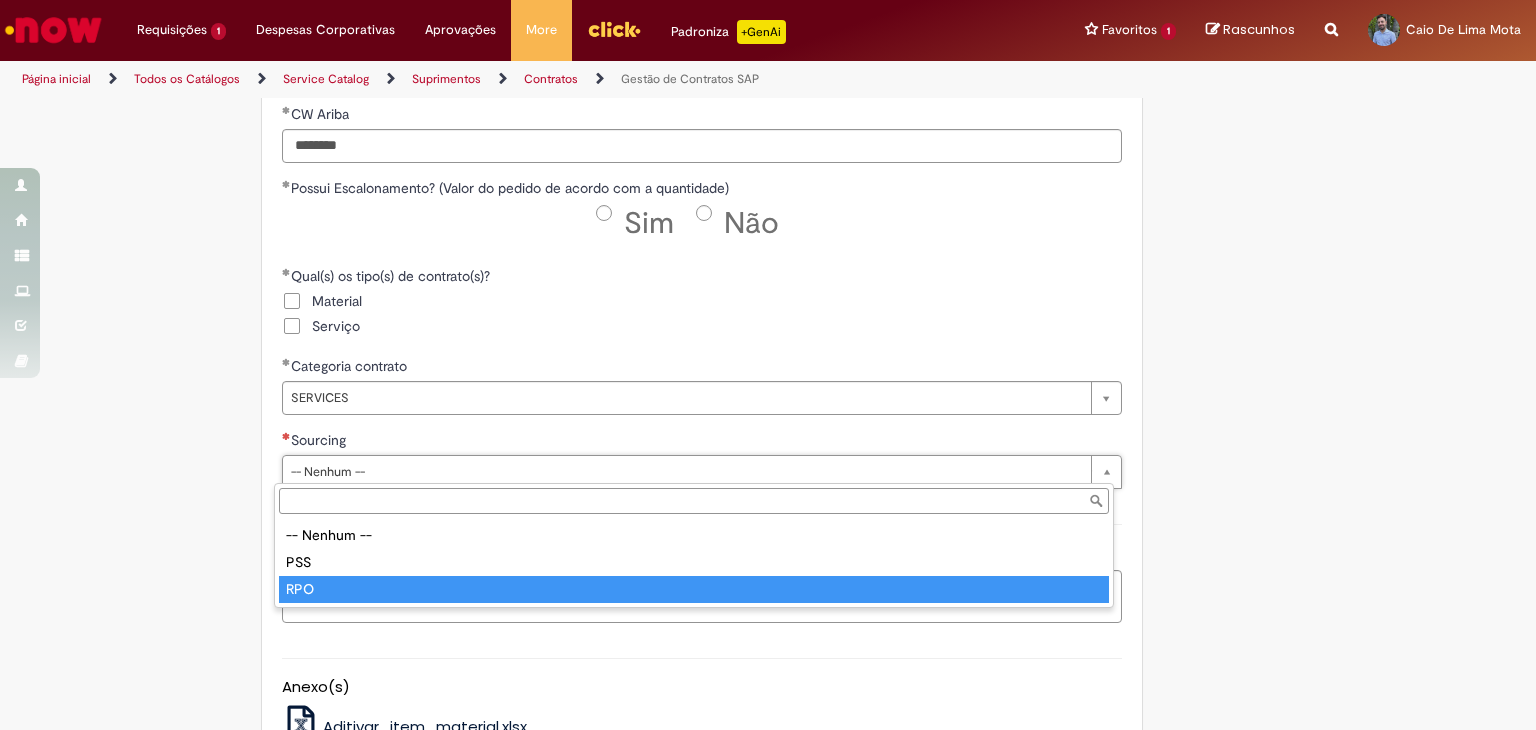 type on "***" 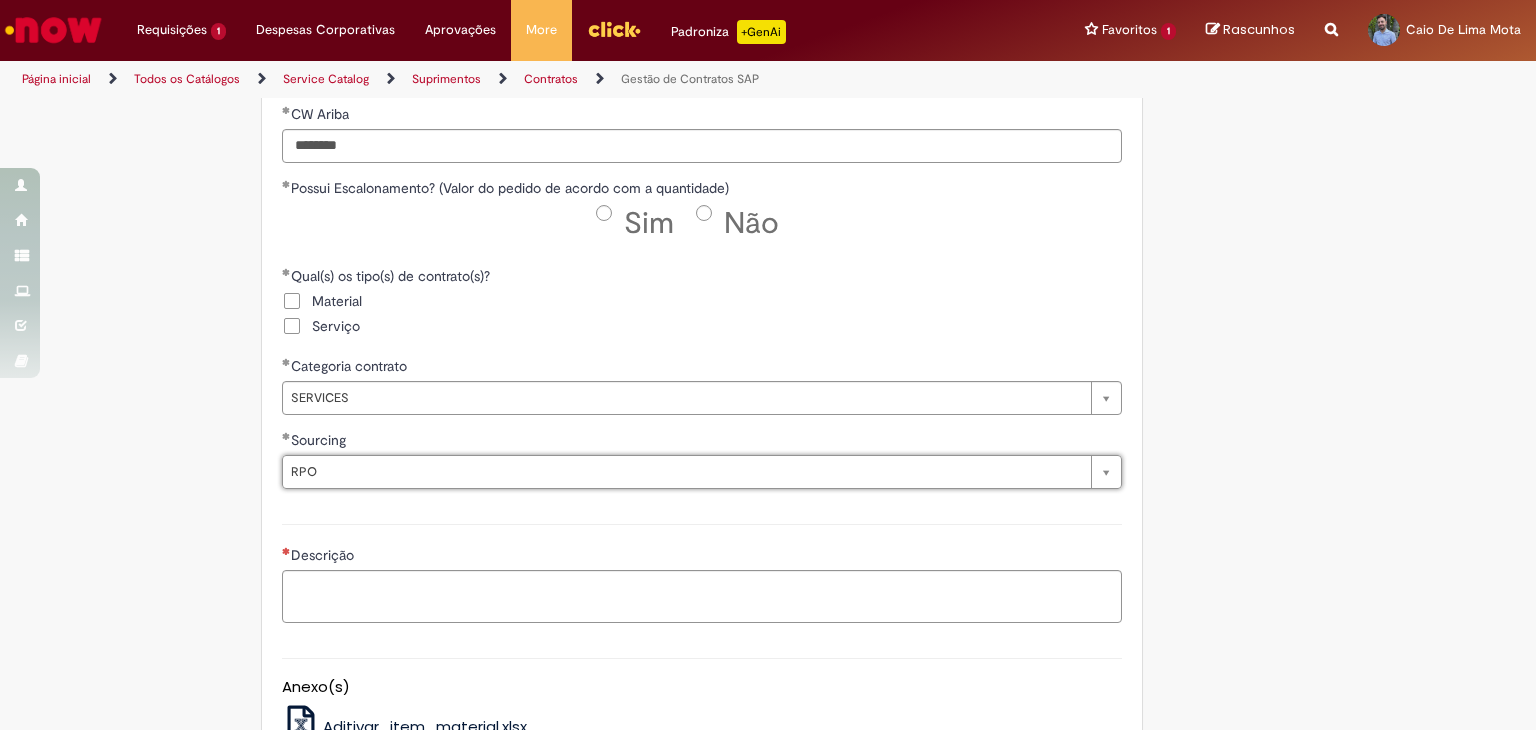 drag, startPoint x: 580, startPoint y: 513, endPoint x: 544, endPoint y: 526, distance: 38.27532 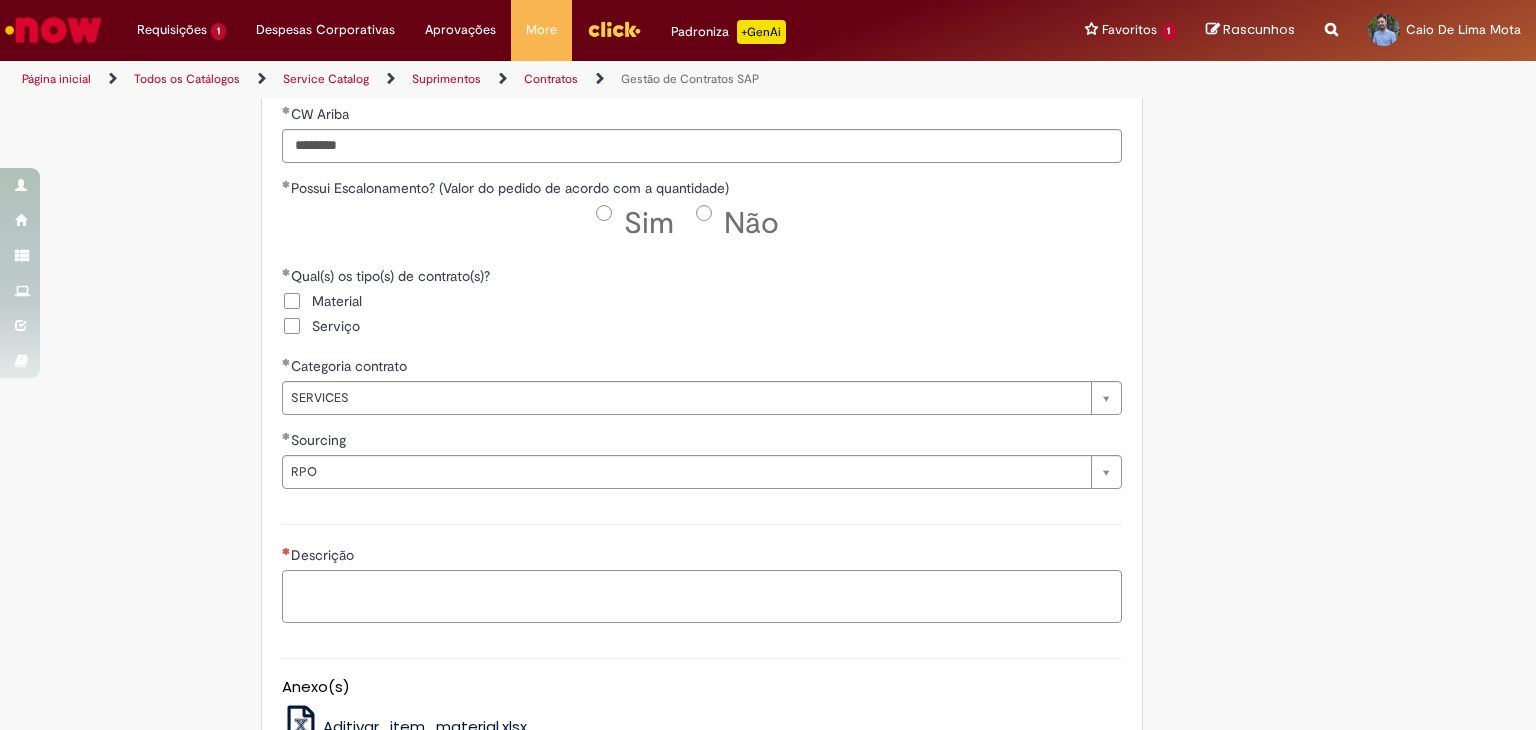 click on "Descrição" at bounding box center [702, 597] 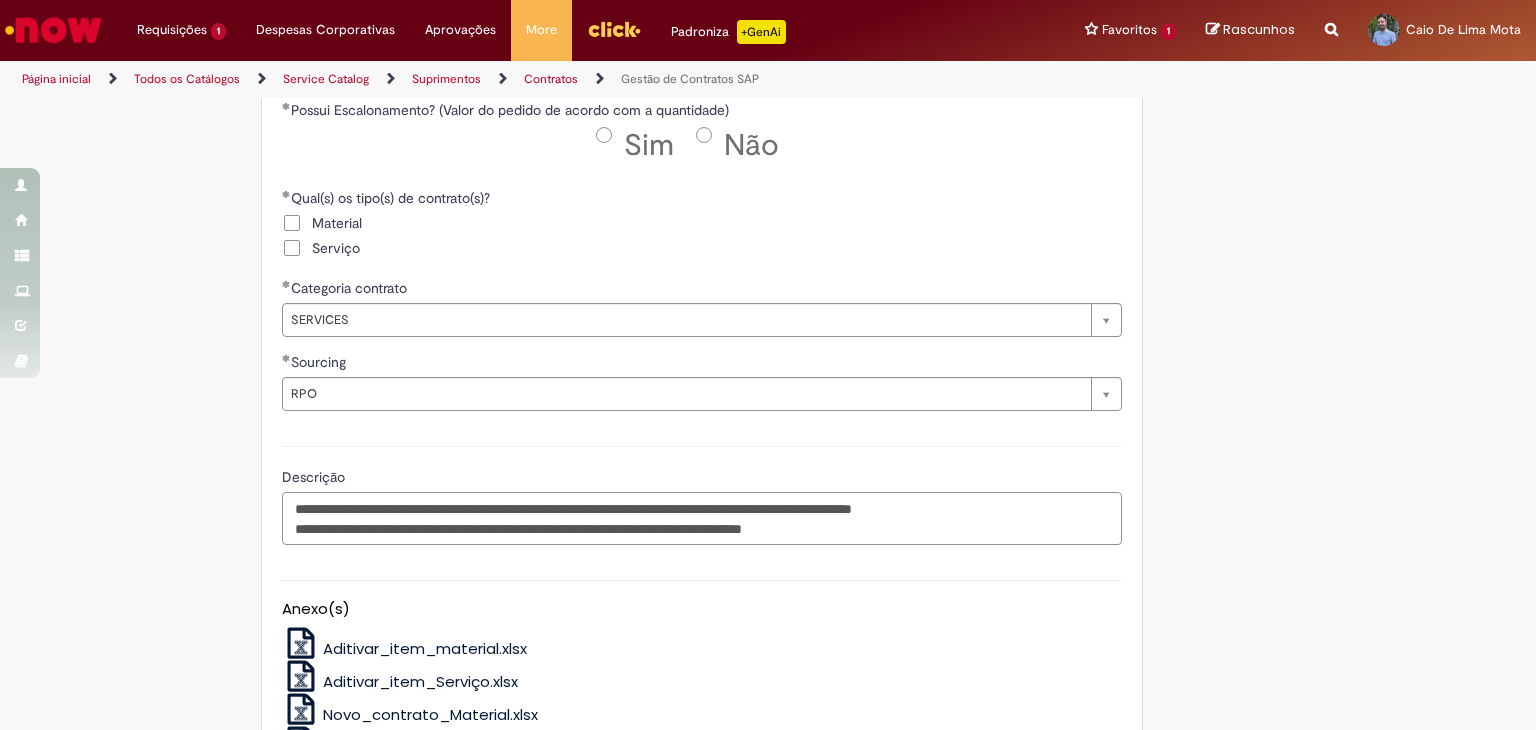 scroll, scrollTop: 1000, scrollLeft: 0, axis: vertical 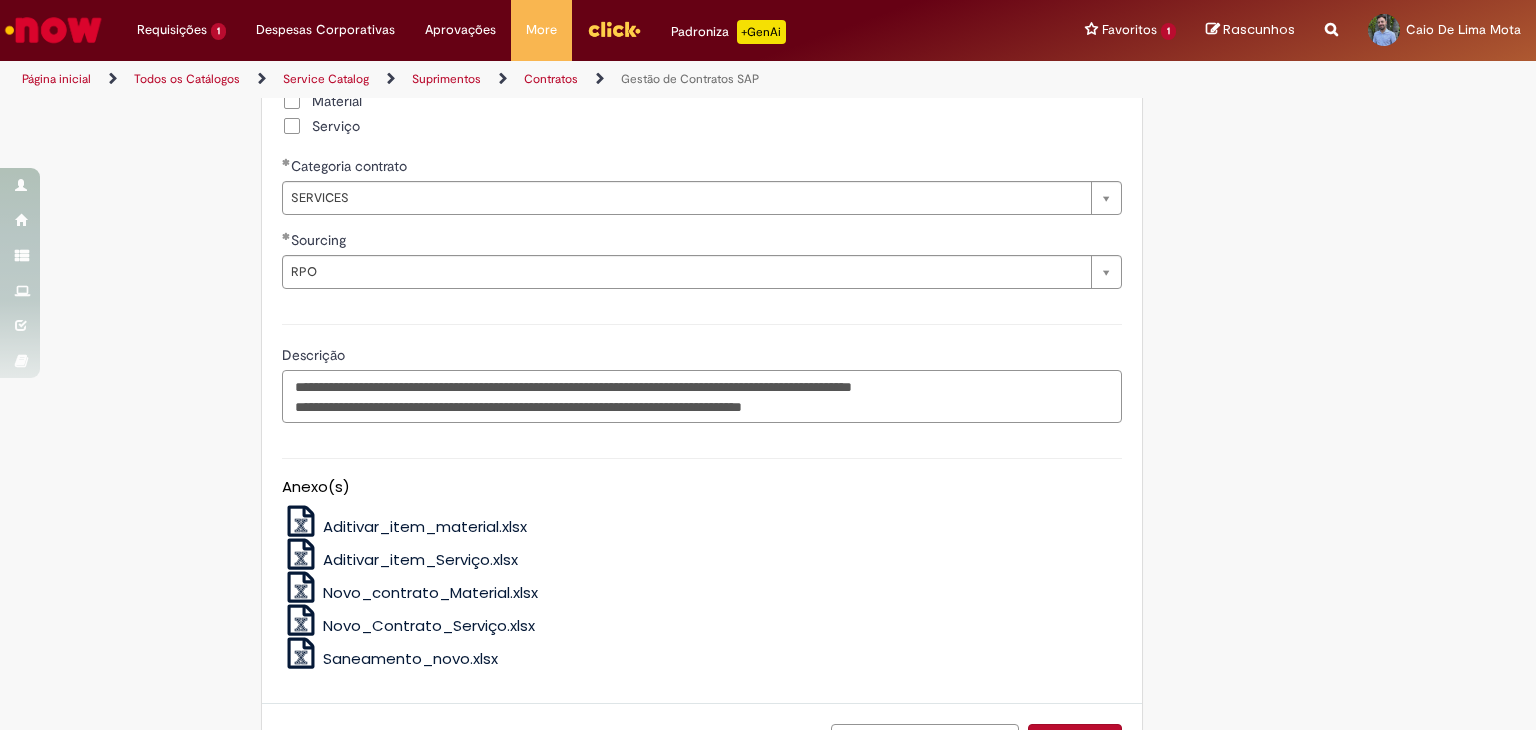 type on "**********" 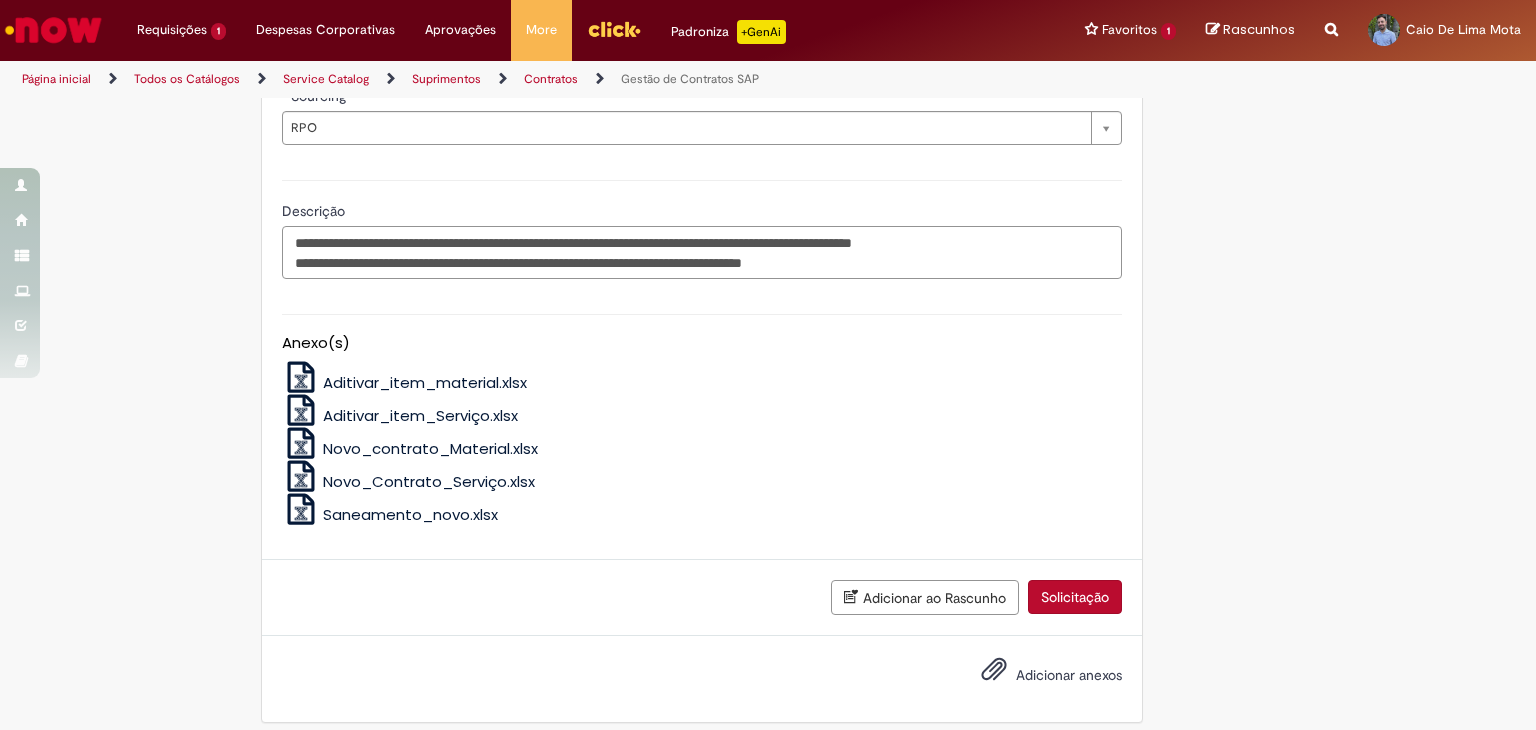 scroll, scrollTop: 1156, scrollLeft: 0, axis: vertical 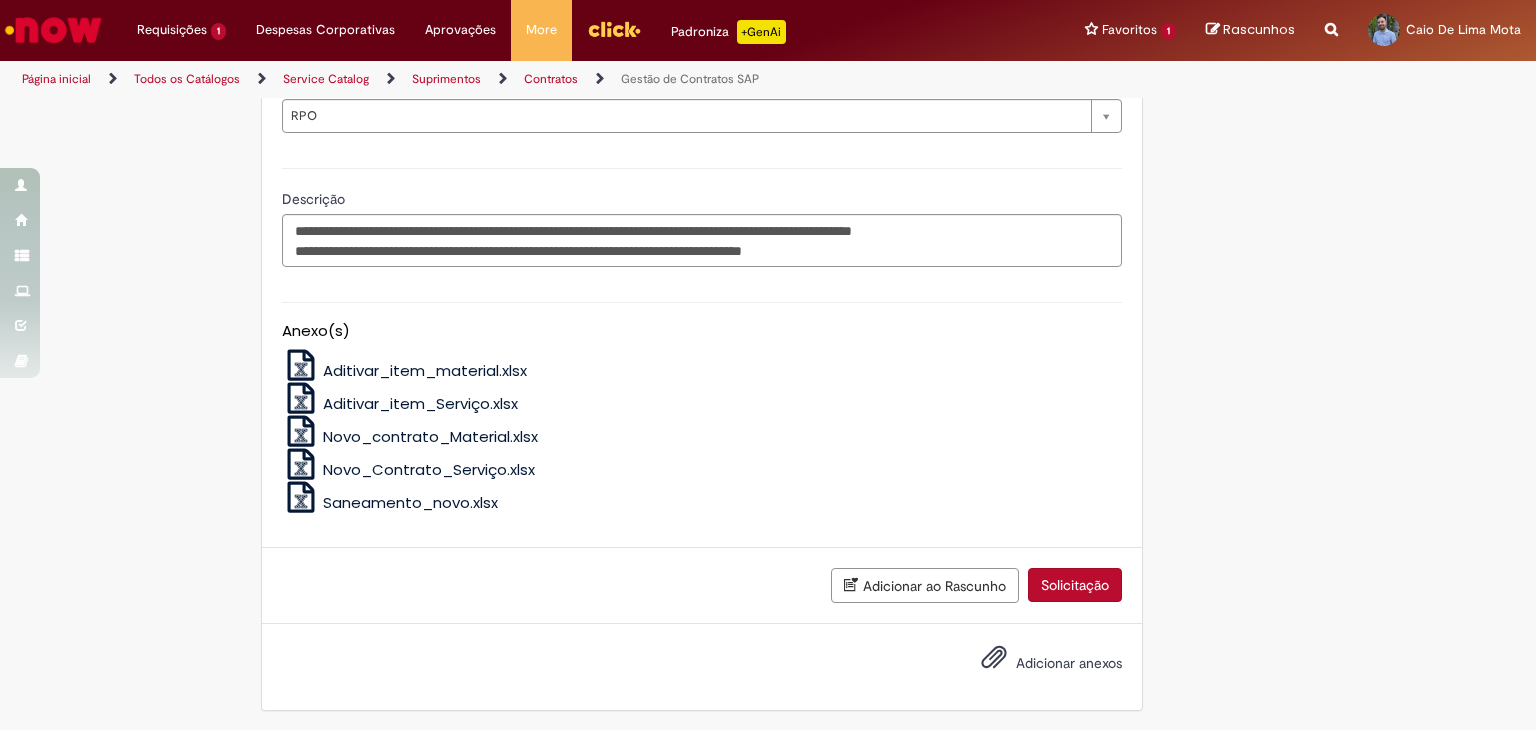 click on "Adicionar anexos" at bounding box center (1069, 663) 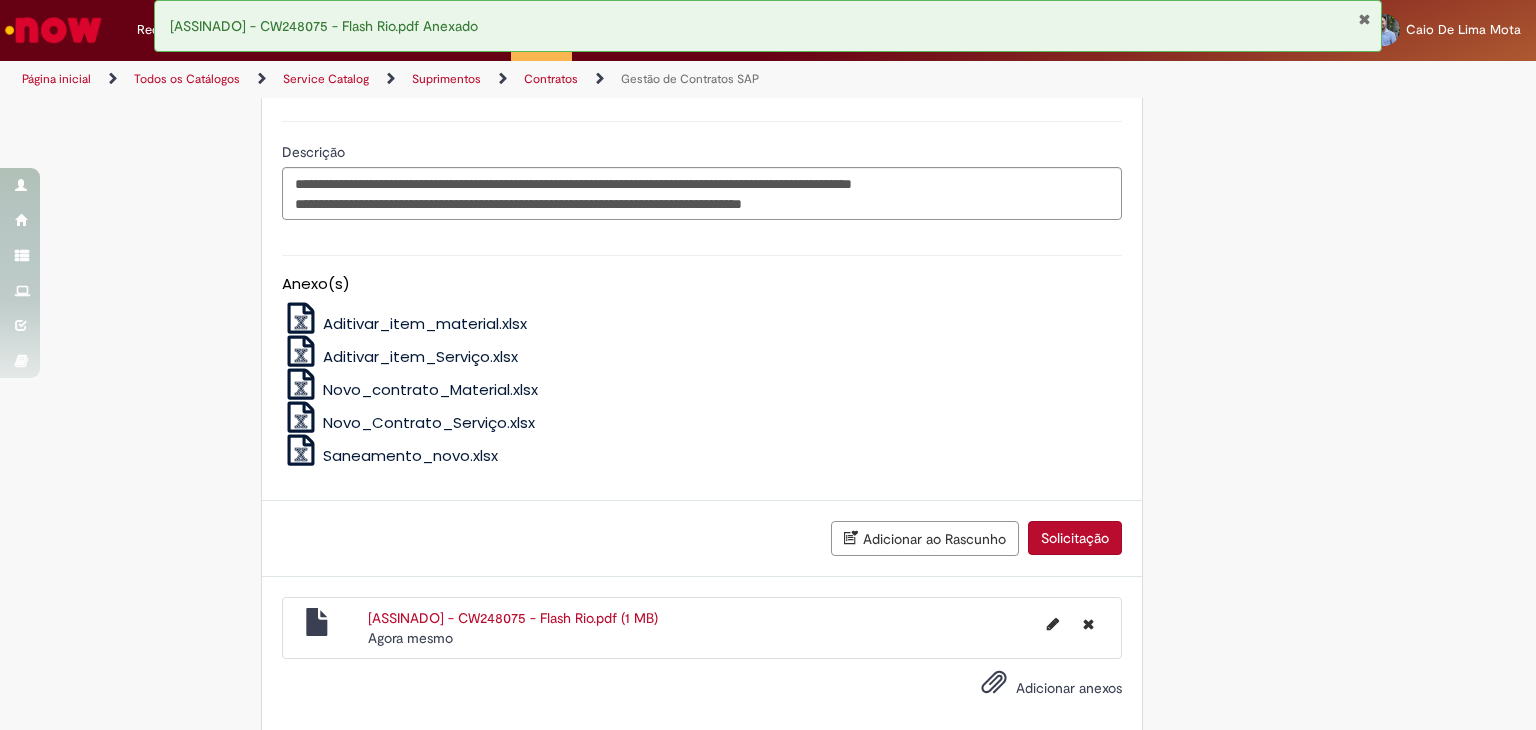 scroll, scrollTop: 1228, scrollLeft: 0, axis: vertical 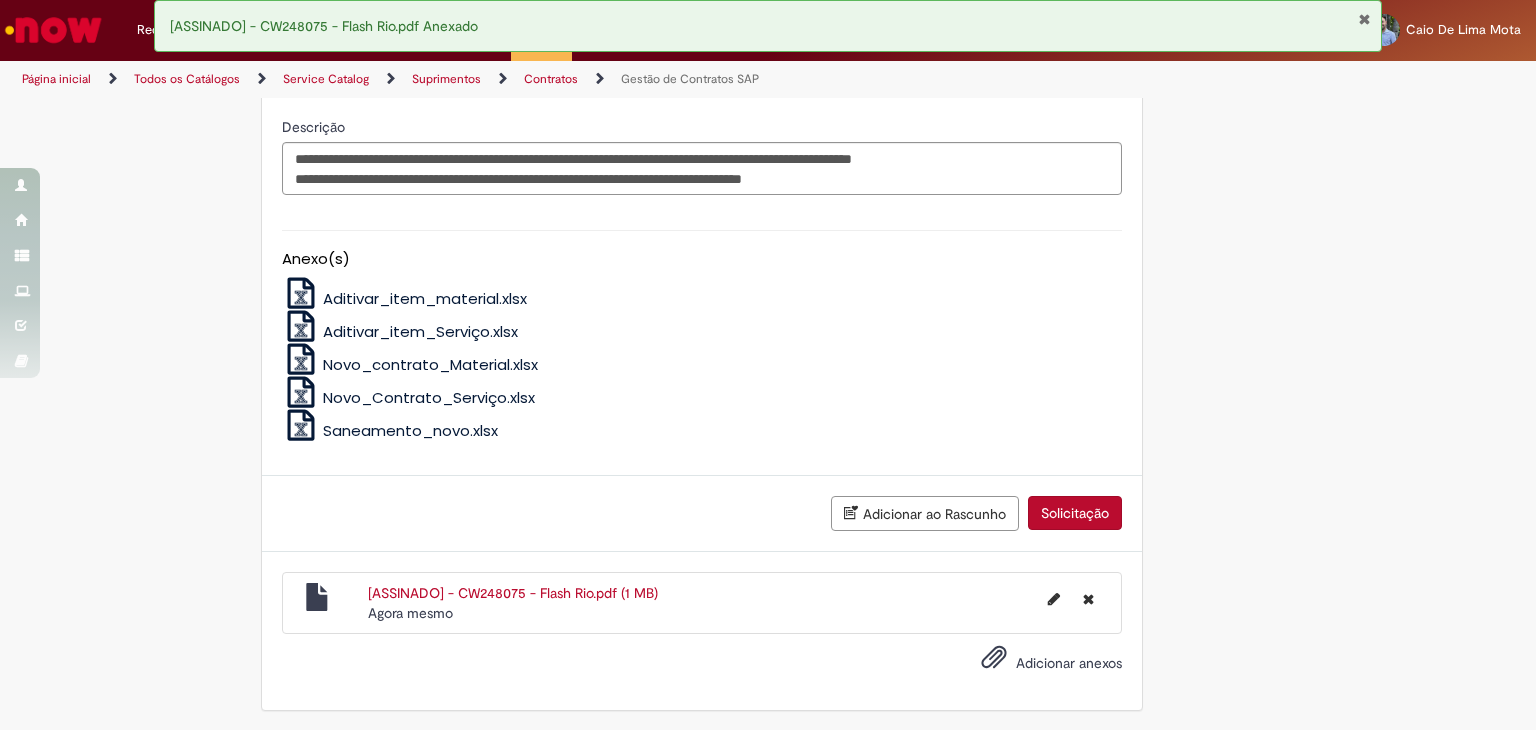 click on "Adicionar anexos" at bounding box center (1069, 663) 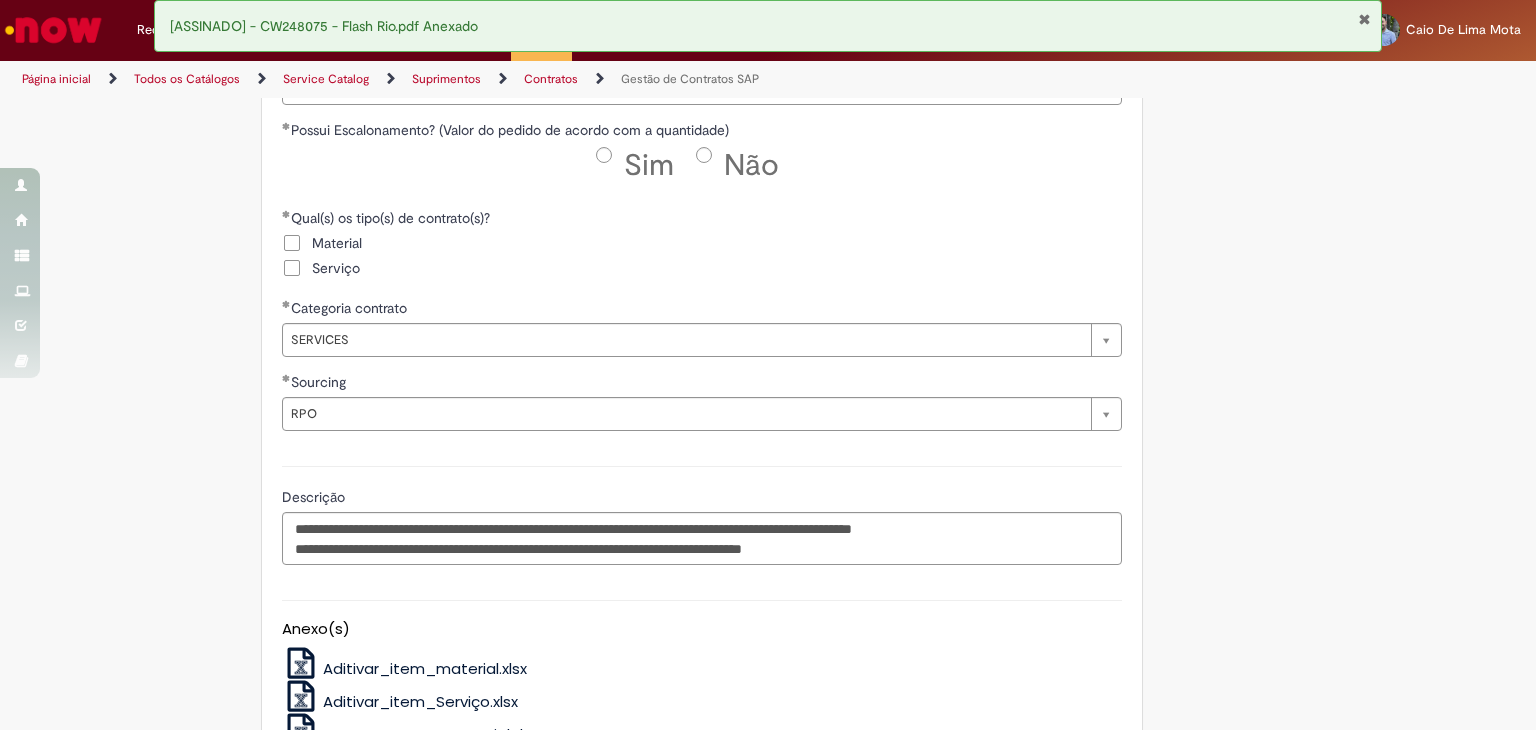 scroll, scrollTop: 828, scrollLeft: 0, axis: vertical 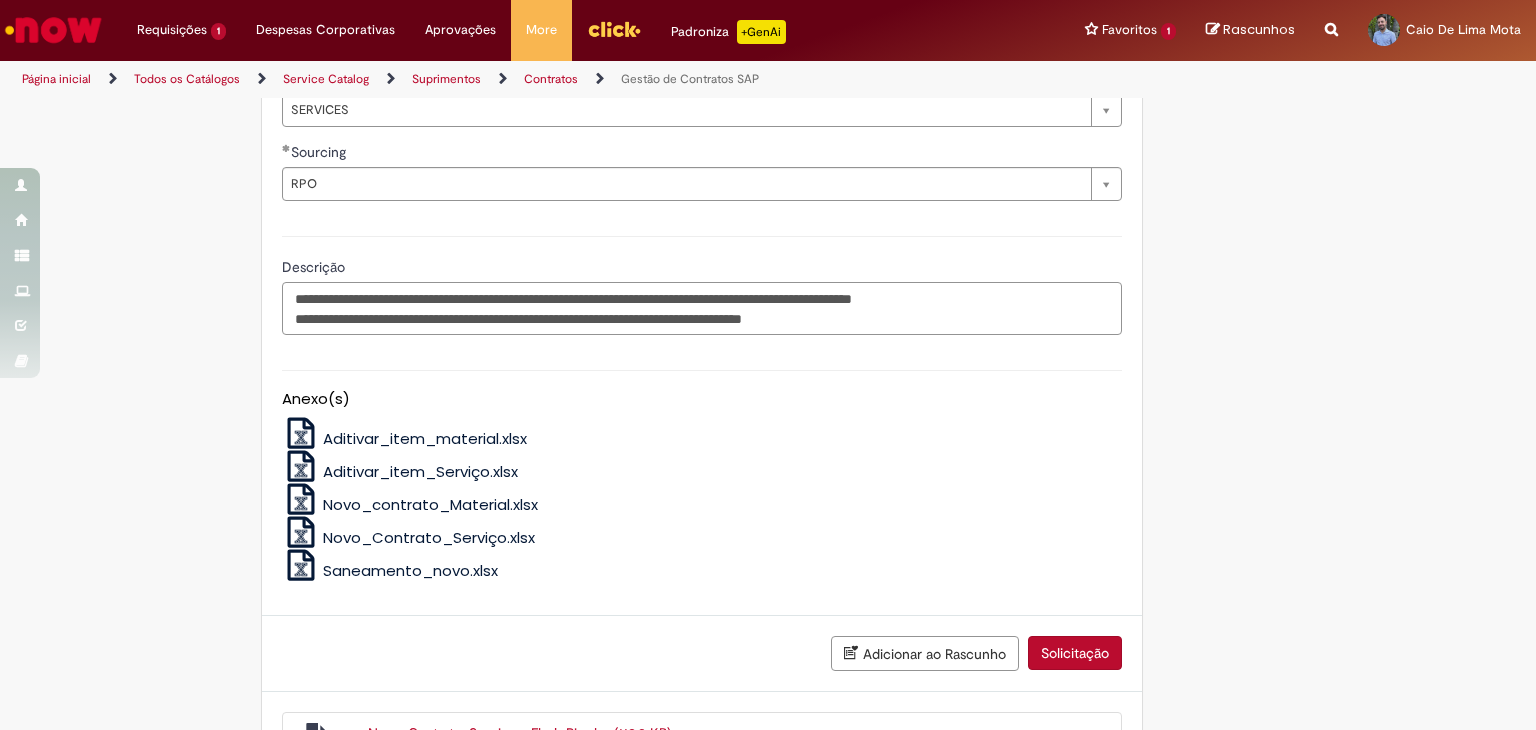 drag, startPoint x: 894, startPoint y: 308, endPoint x: 258, endPoint y: 297, distance: 636.0951 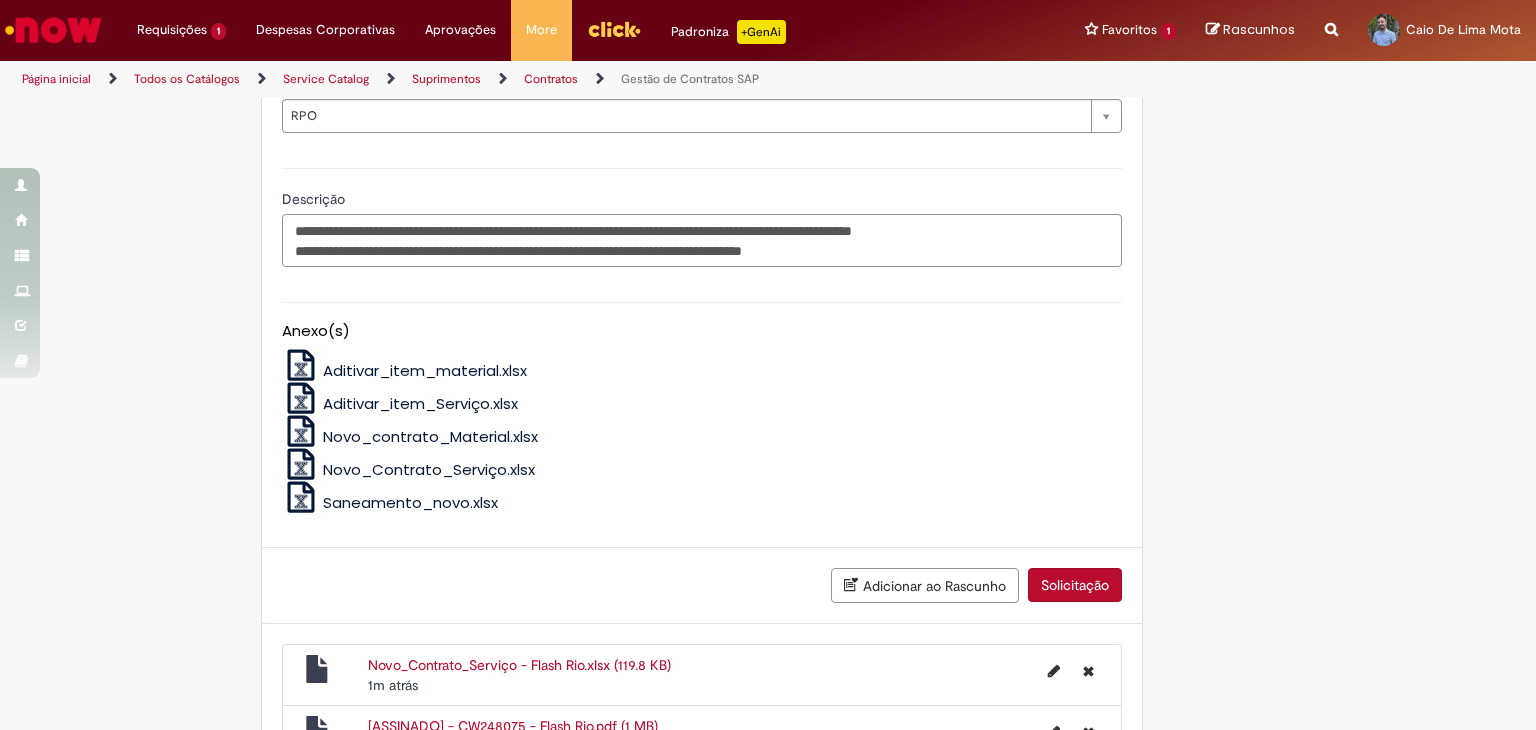 scroll, scrollTop: 1288, scrollLeft: 0, axis: vertical 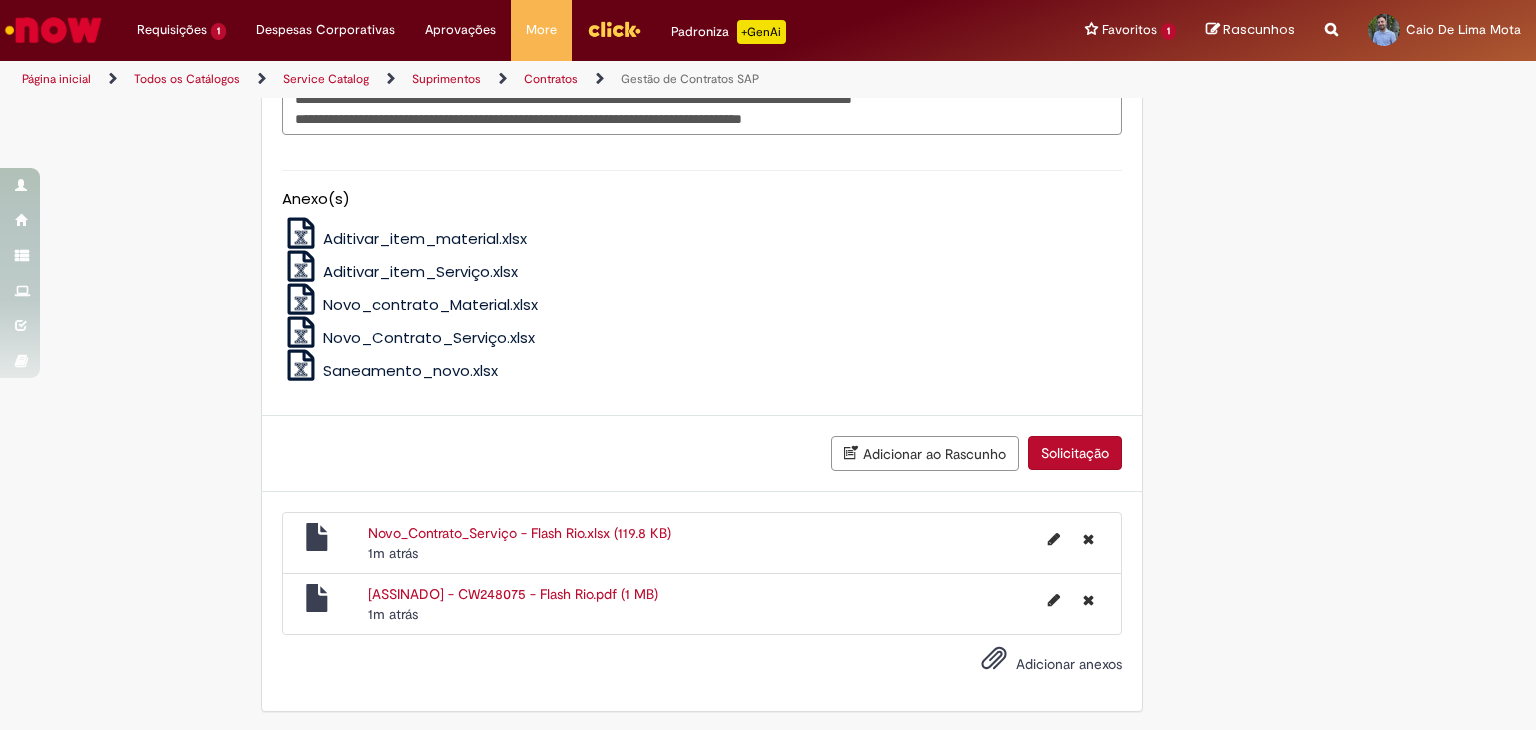 click on "Solicitação" at bounding box center [1075, 453] 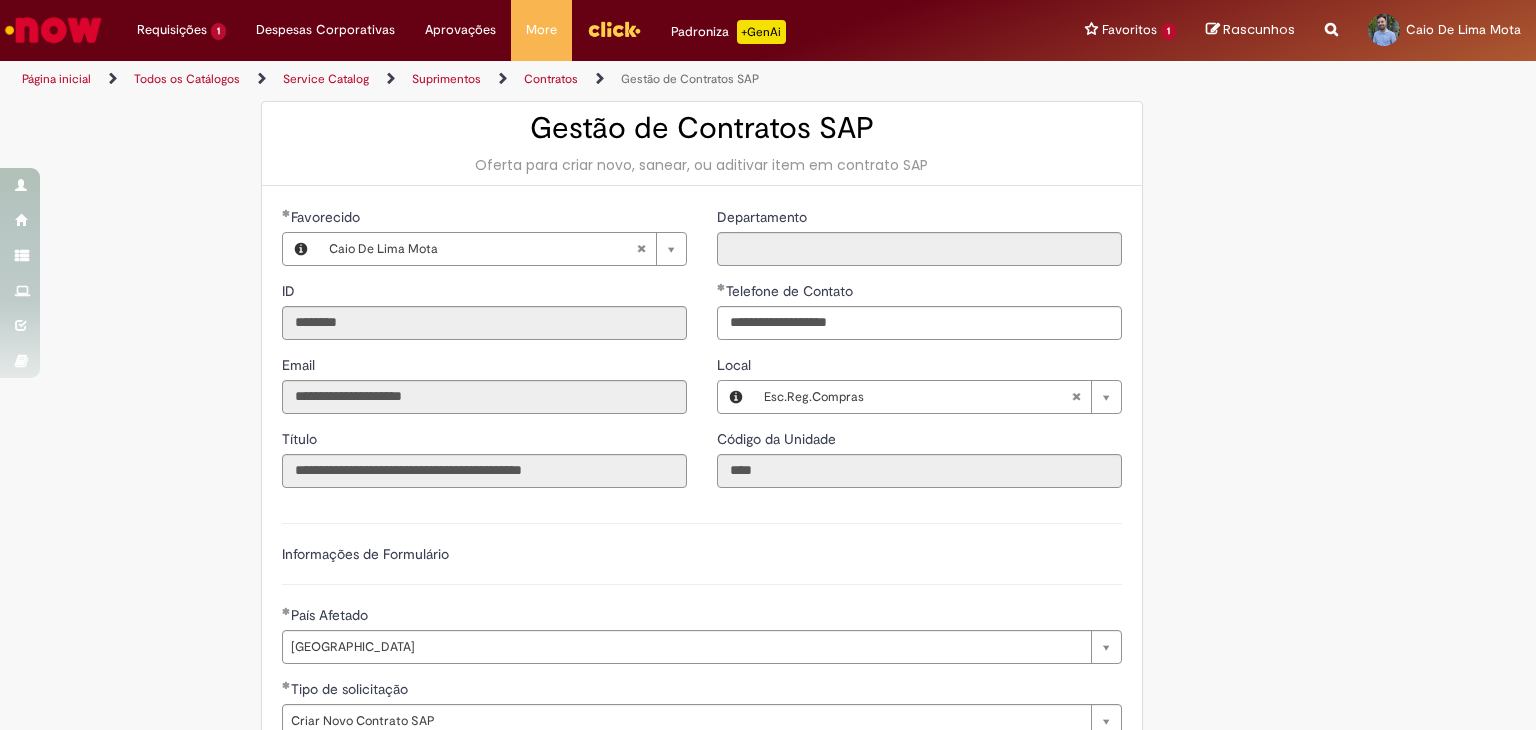 scroll, scrollTop: 0, scrollLeft: 0, axis: both 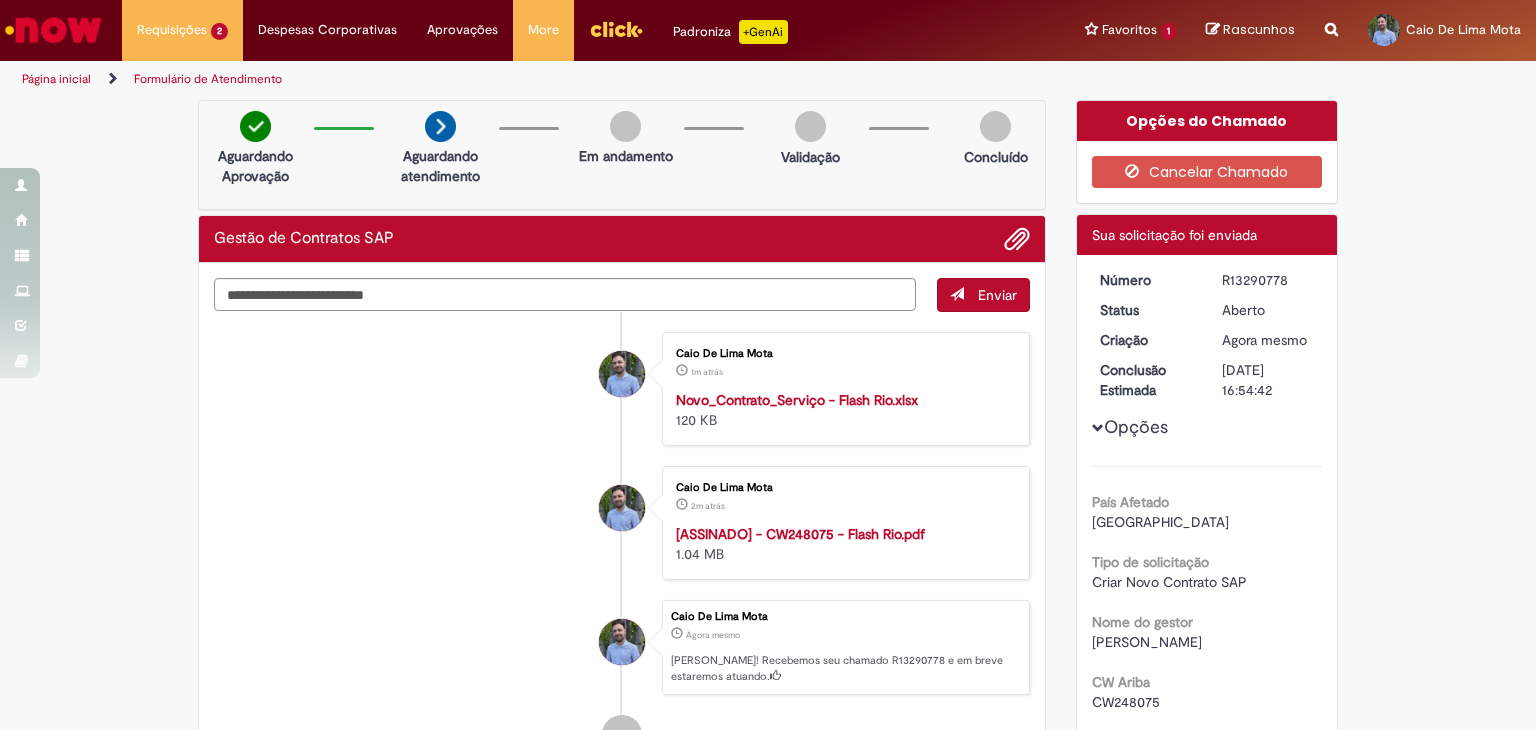 click at bounding box center [53, 30] 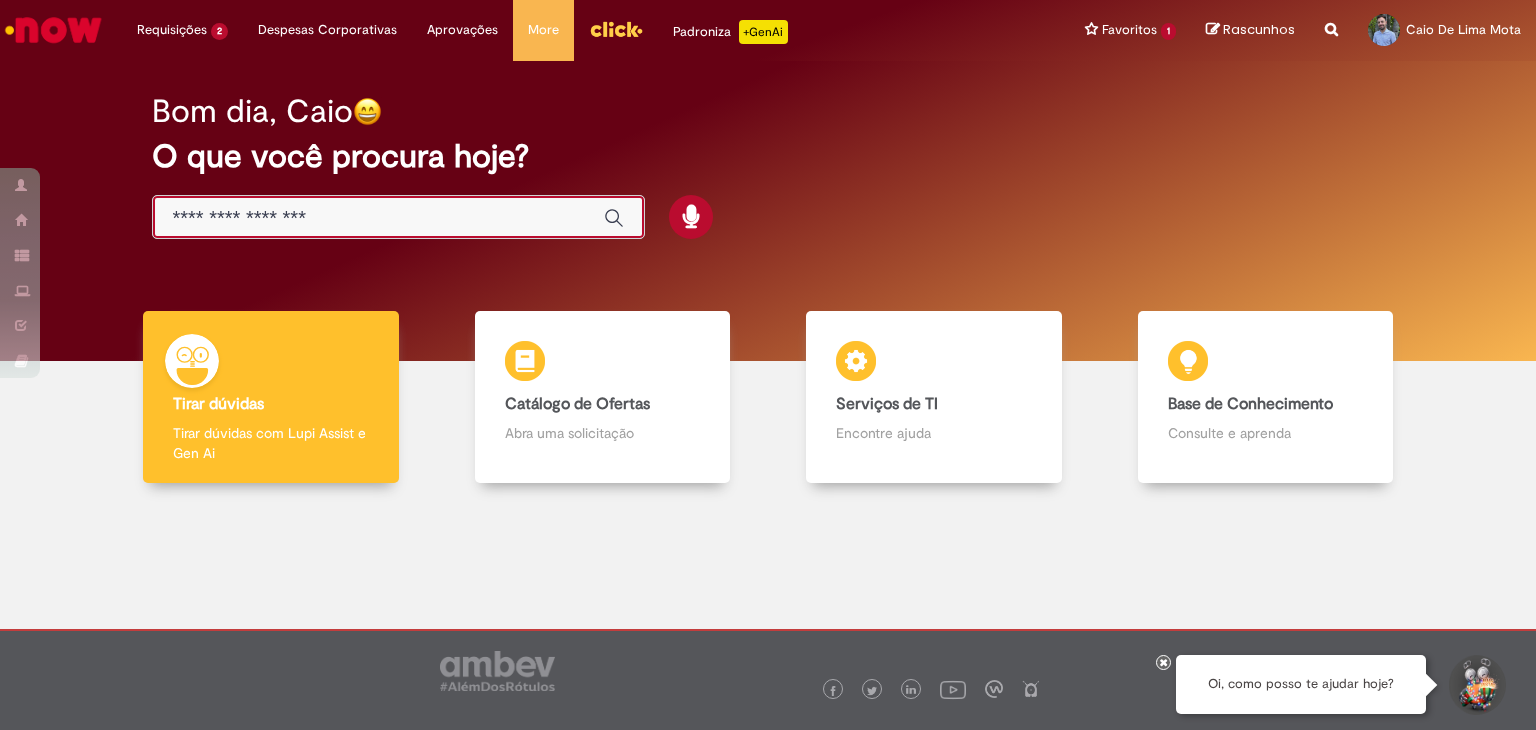 scroll, scrollTop: 0, scrollLeft: 0, axis: both 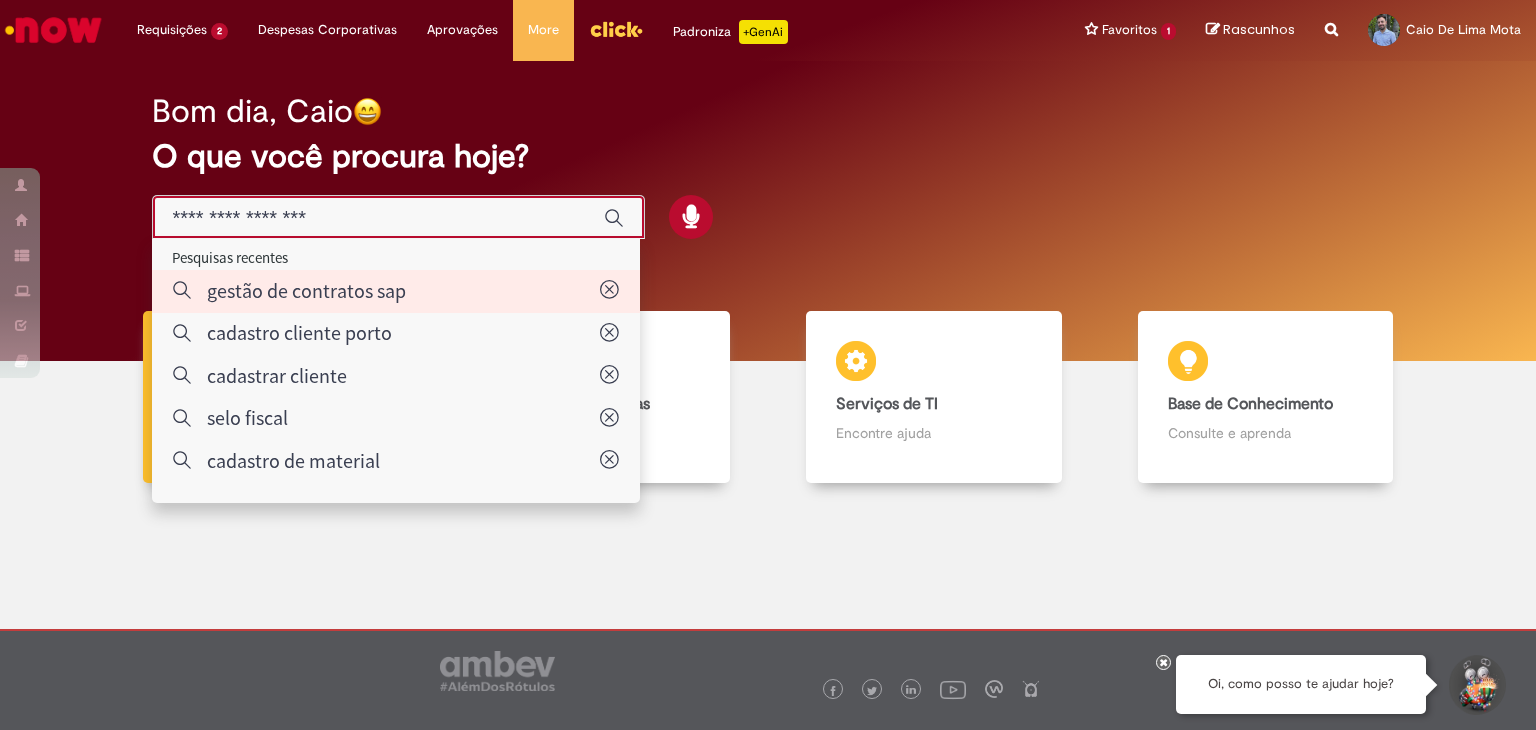 type on "**********" 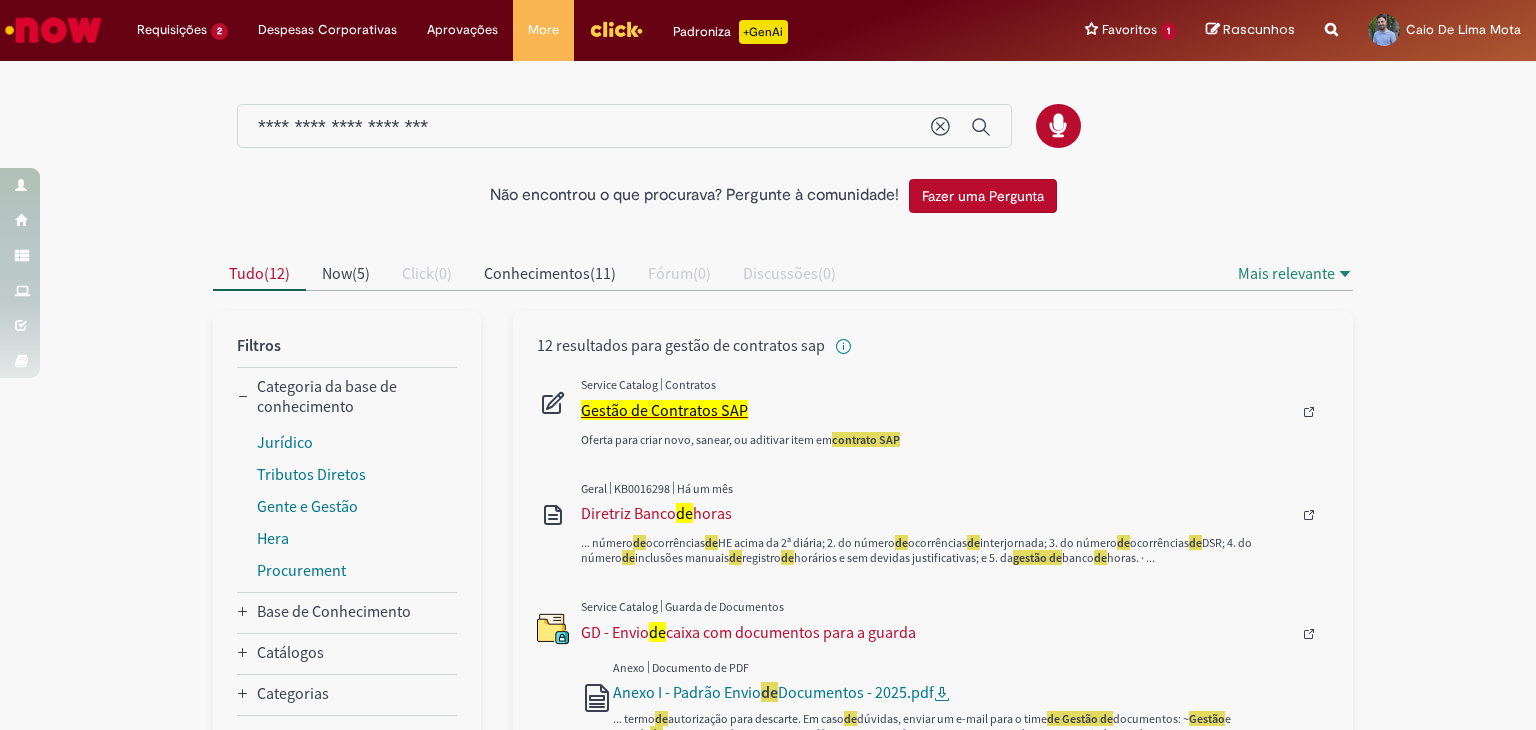 click on "Gestão de Contratos SAP" at bounding box center (664, 410) 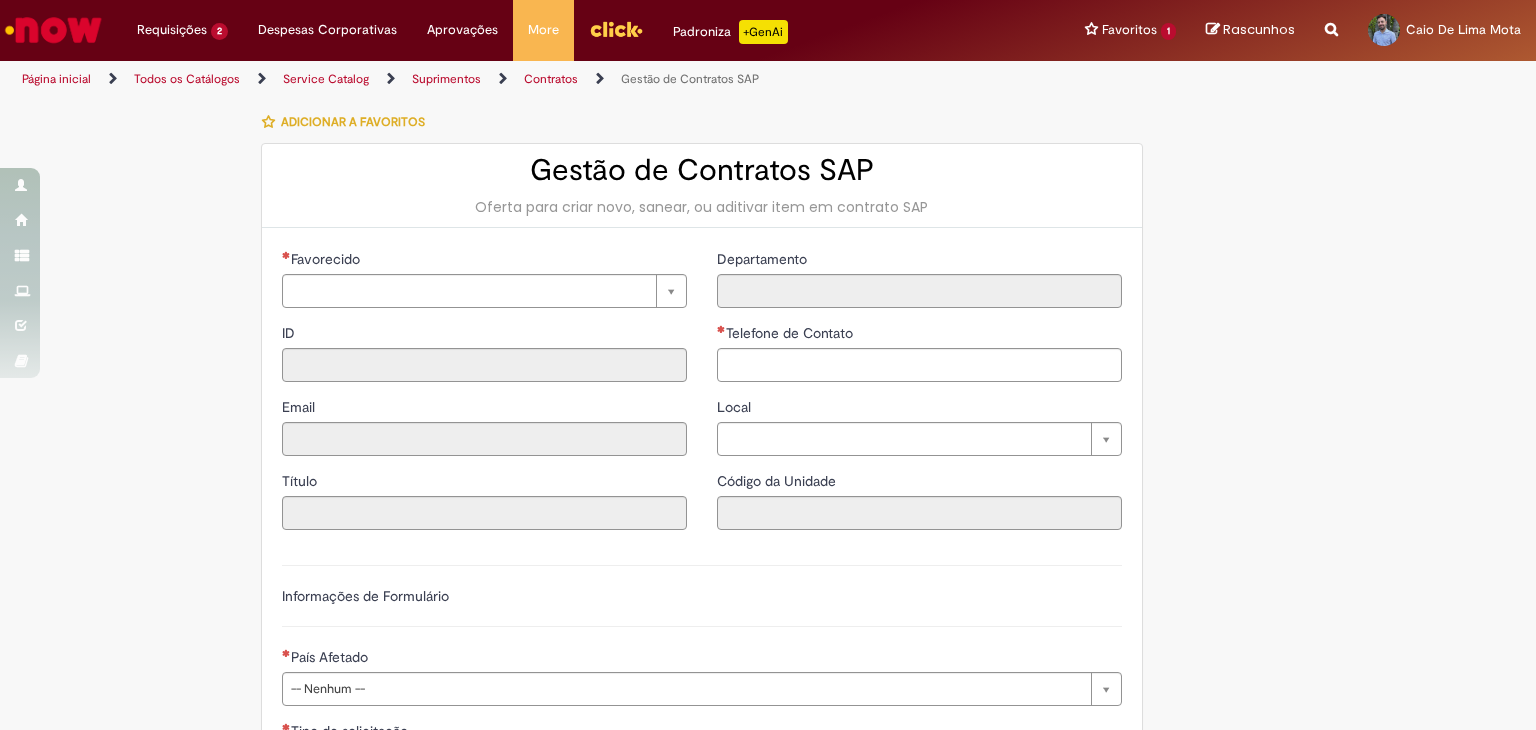 type on "********" 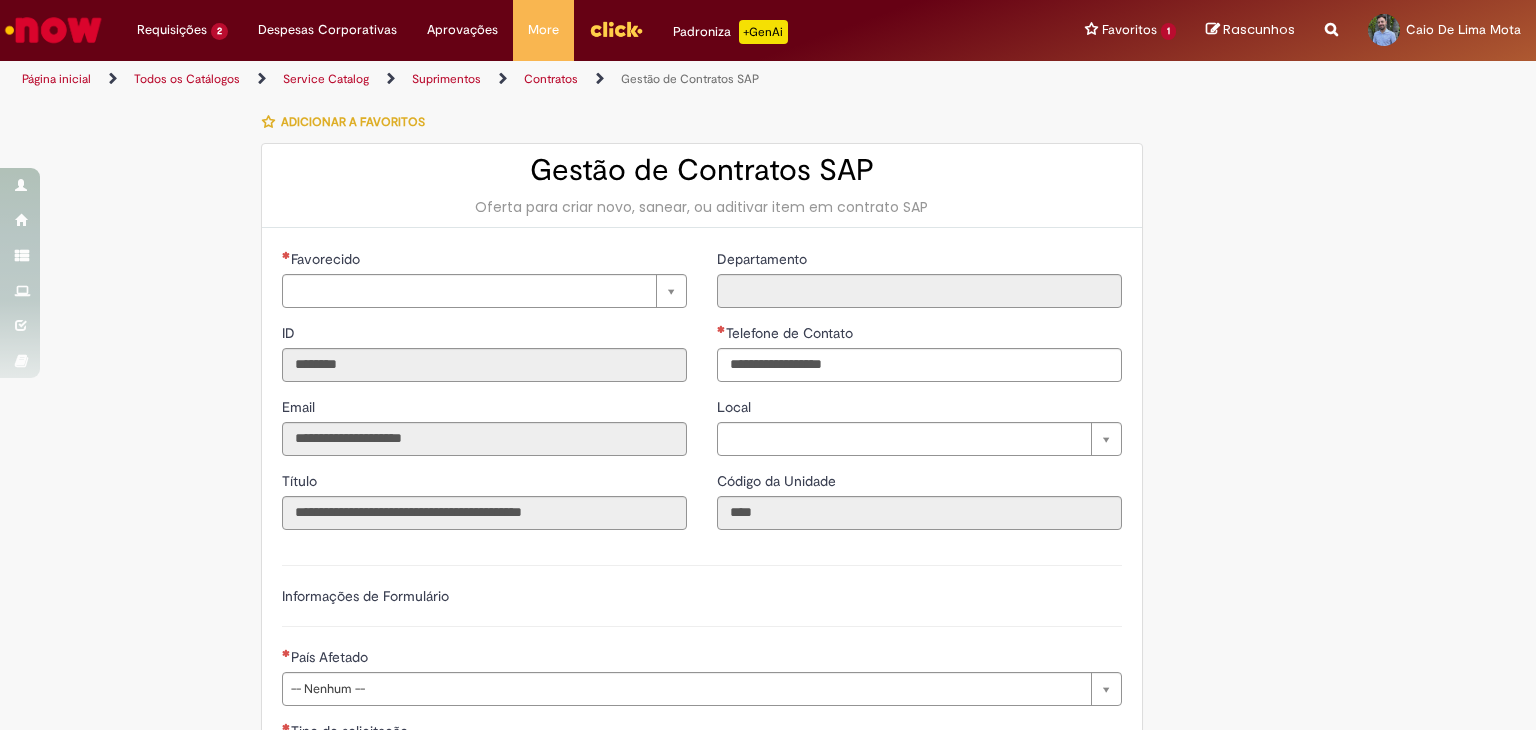 type on "**********" 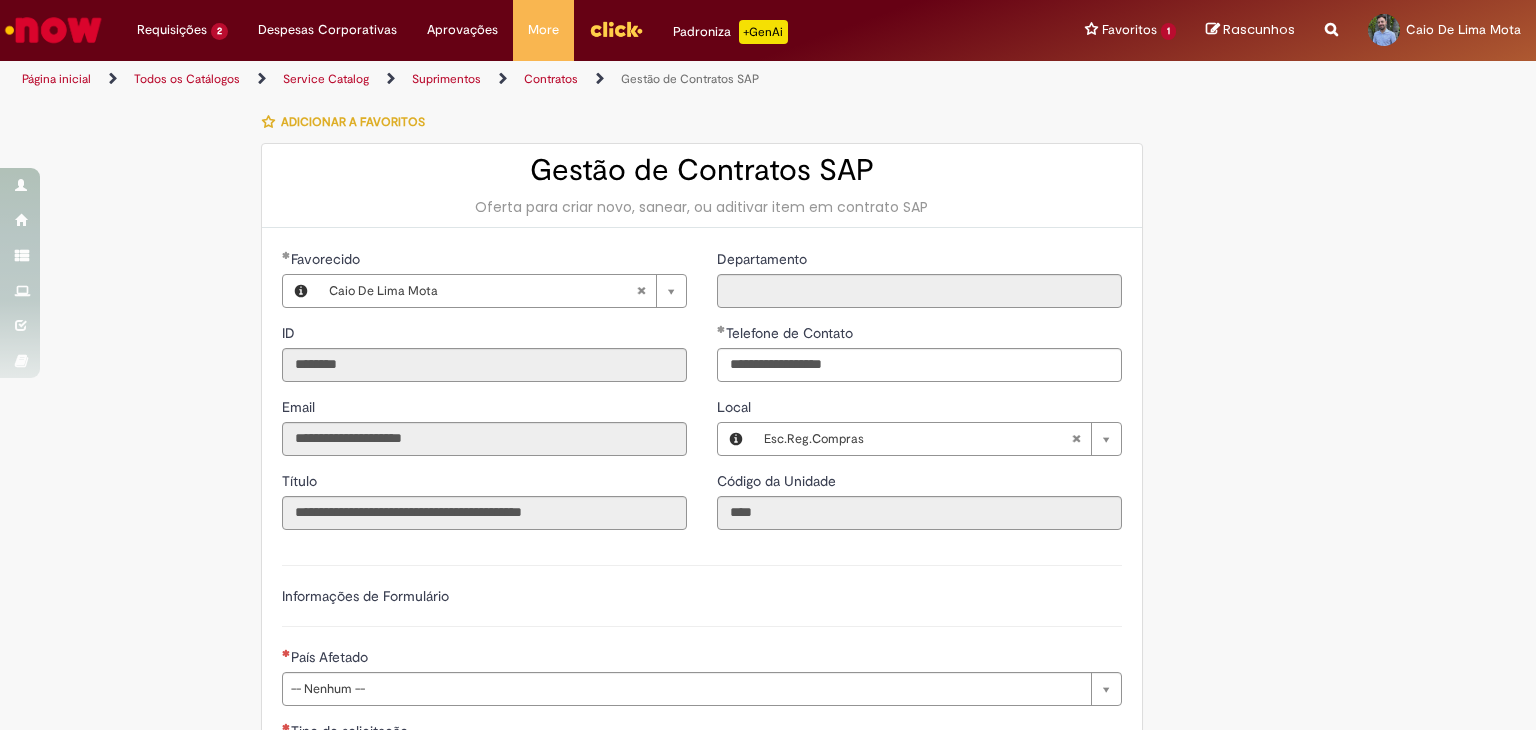 type on "**********" 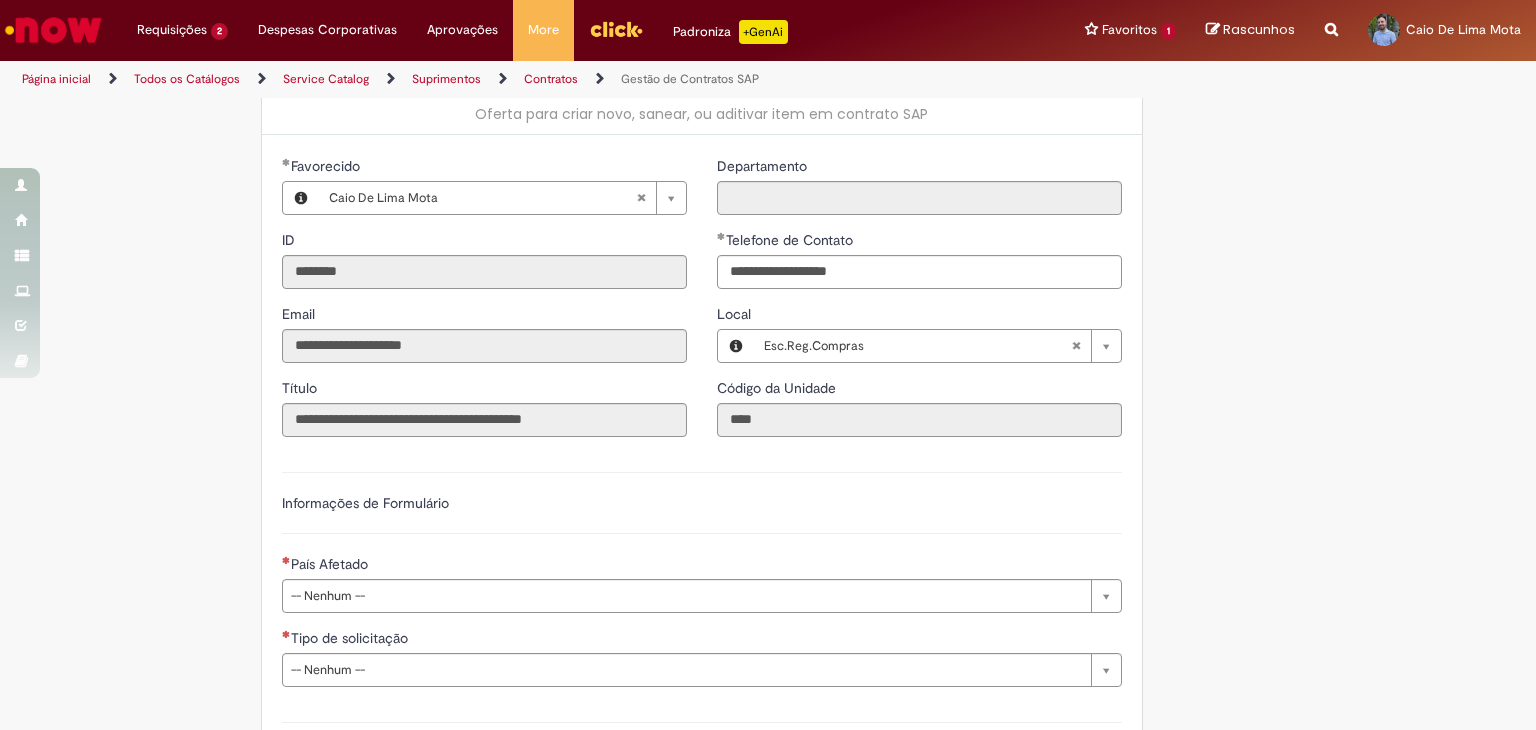scroll, scrollTop: 300, scrollLeft: 0, axis: vertical 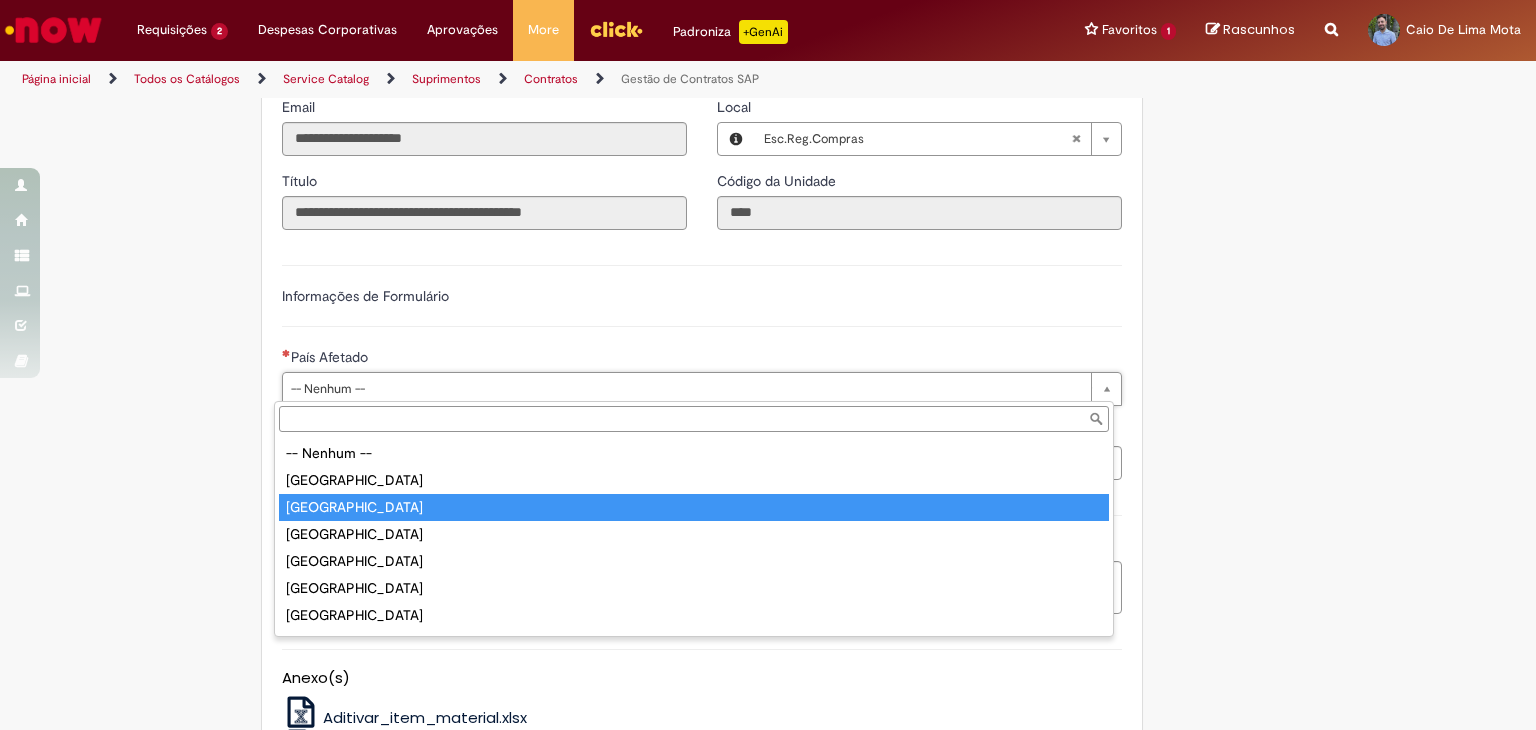 type on "******" 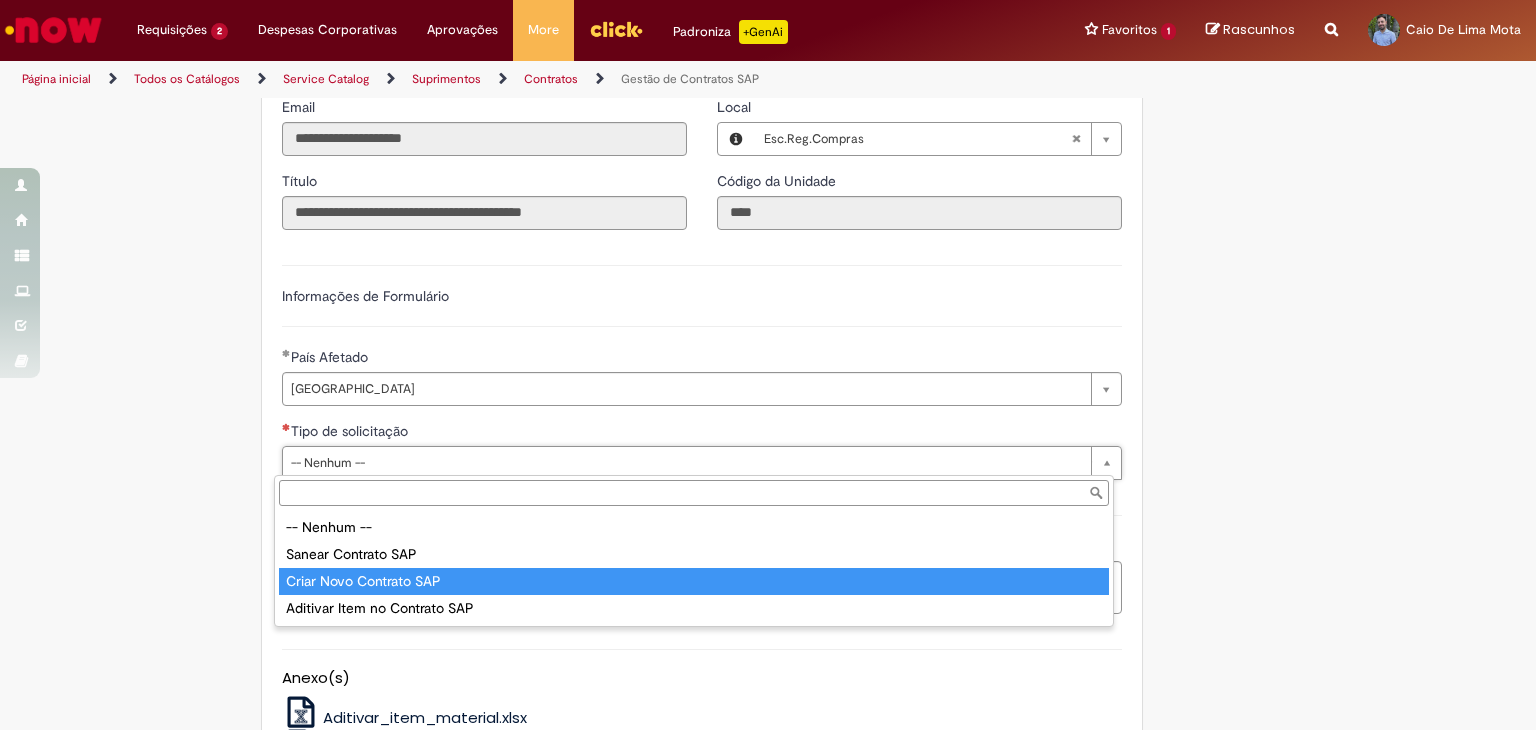type on "**********" 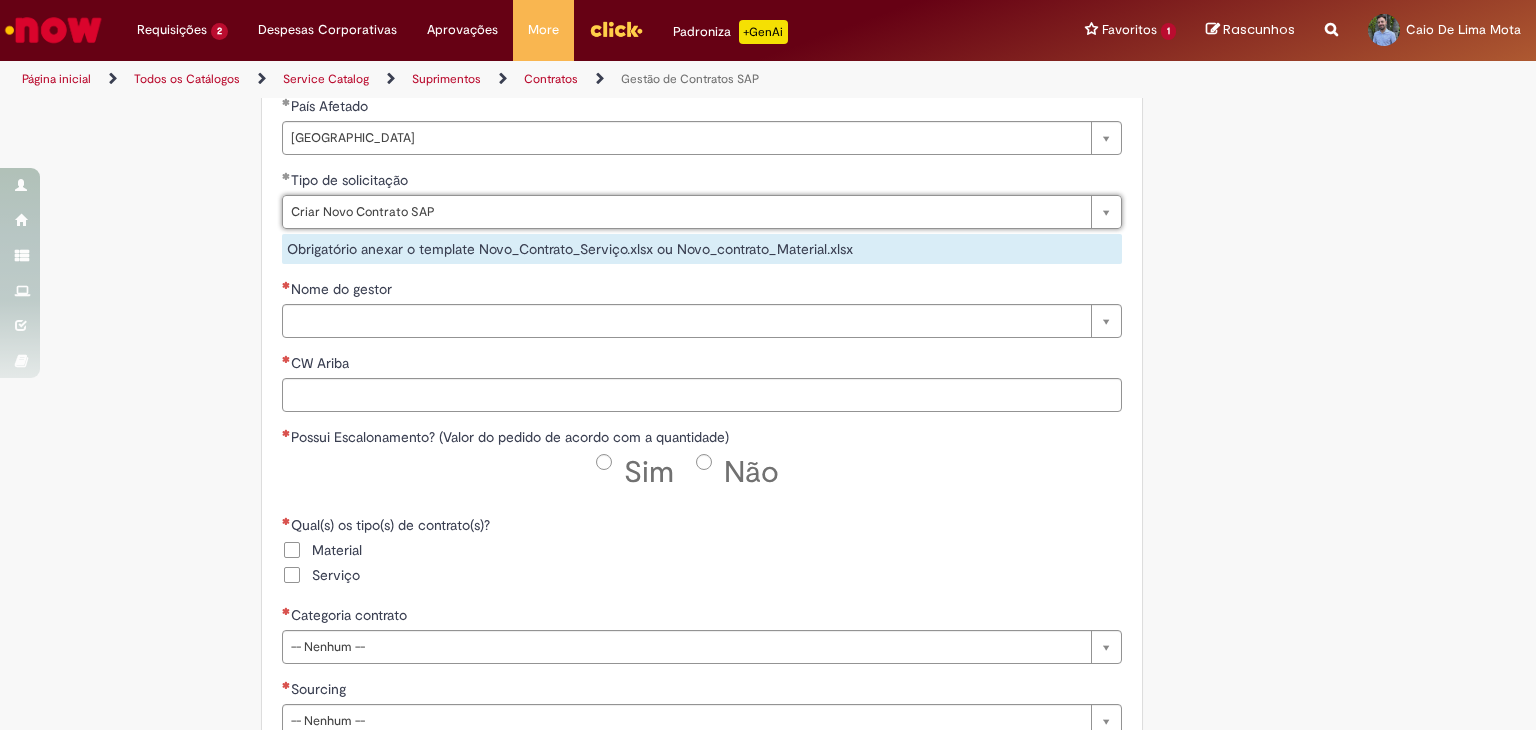 scroll, scrollTop: 600, scrollLeft: 0, axis: vertical 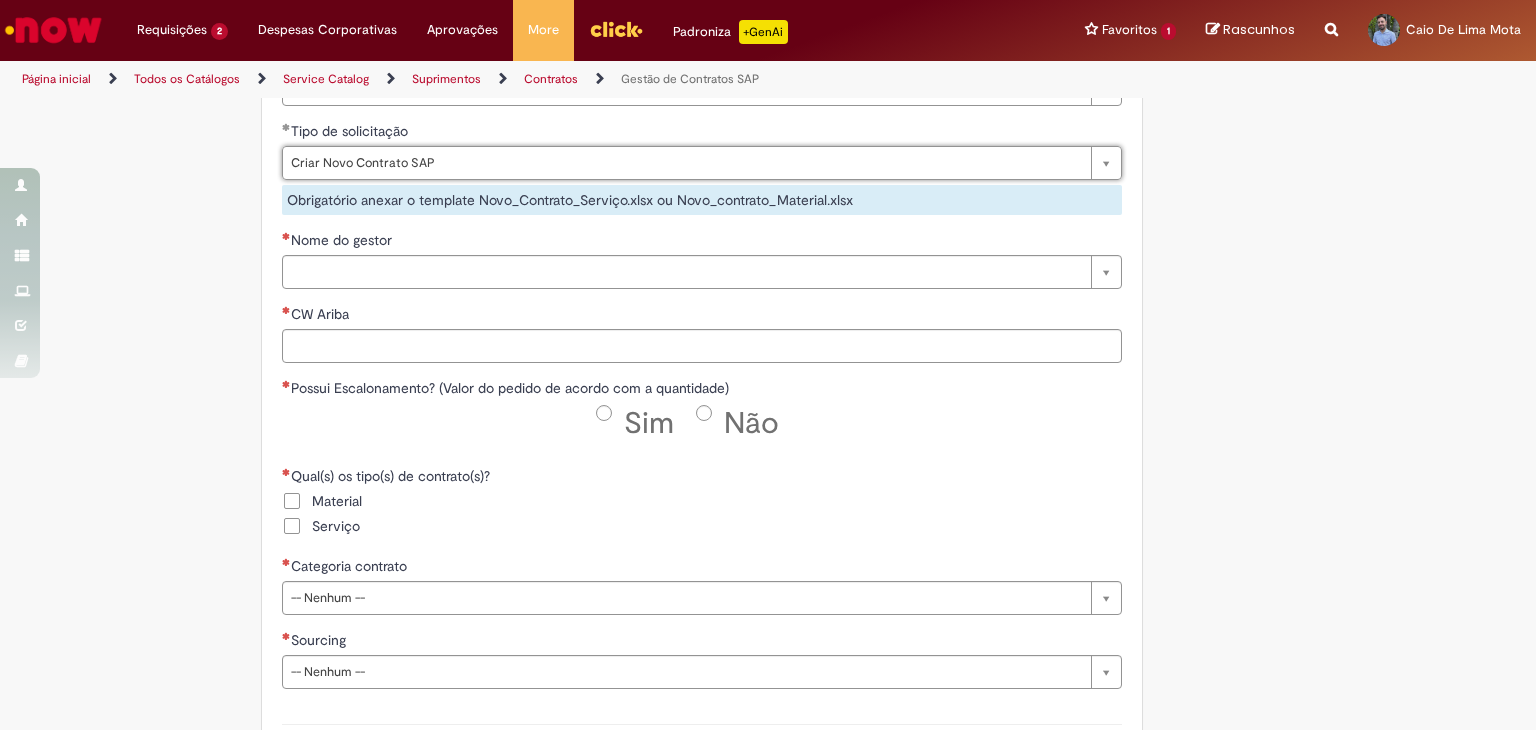 click on "**********" at bounding box center [702, 366] 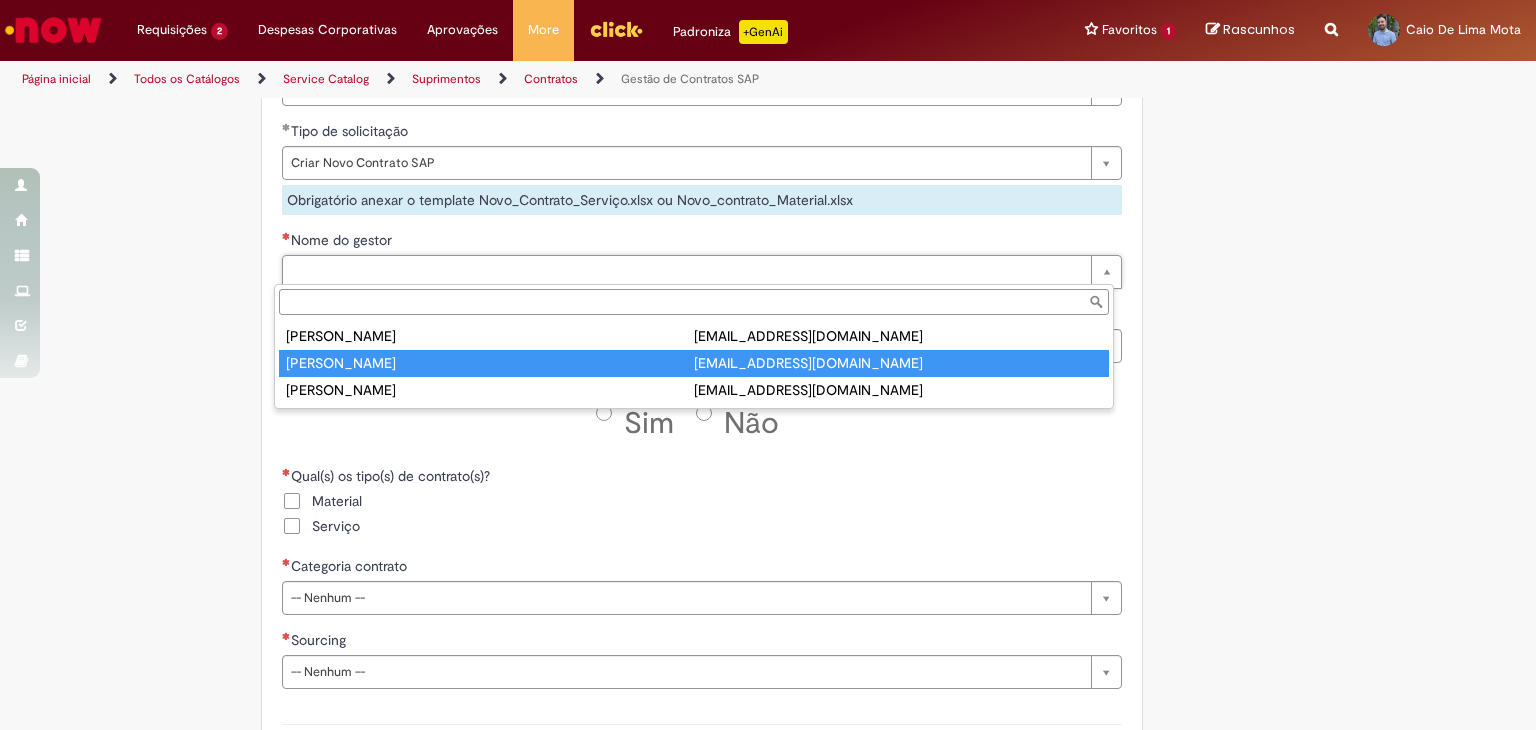 type on "**********" 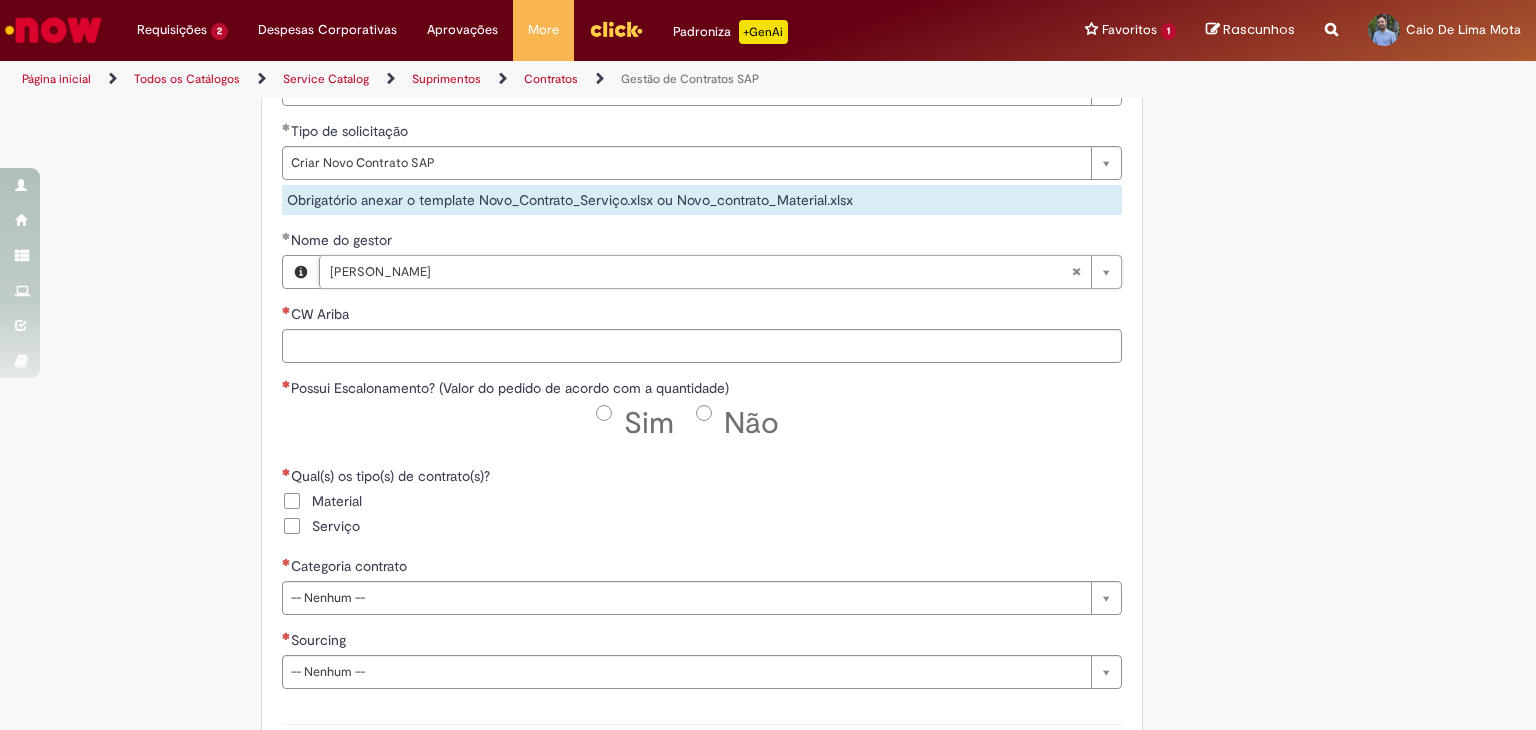 click on "**********" at bounding box center (768, 394) 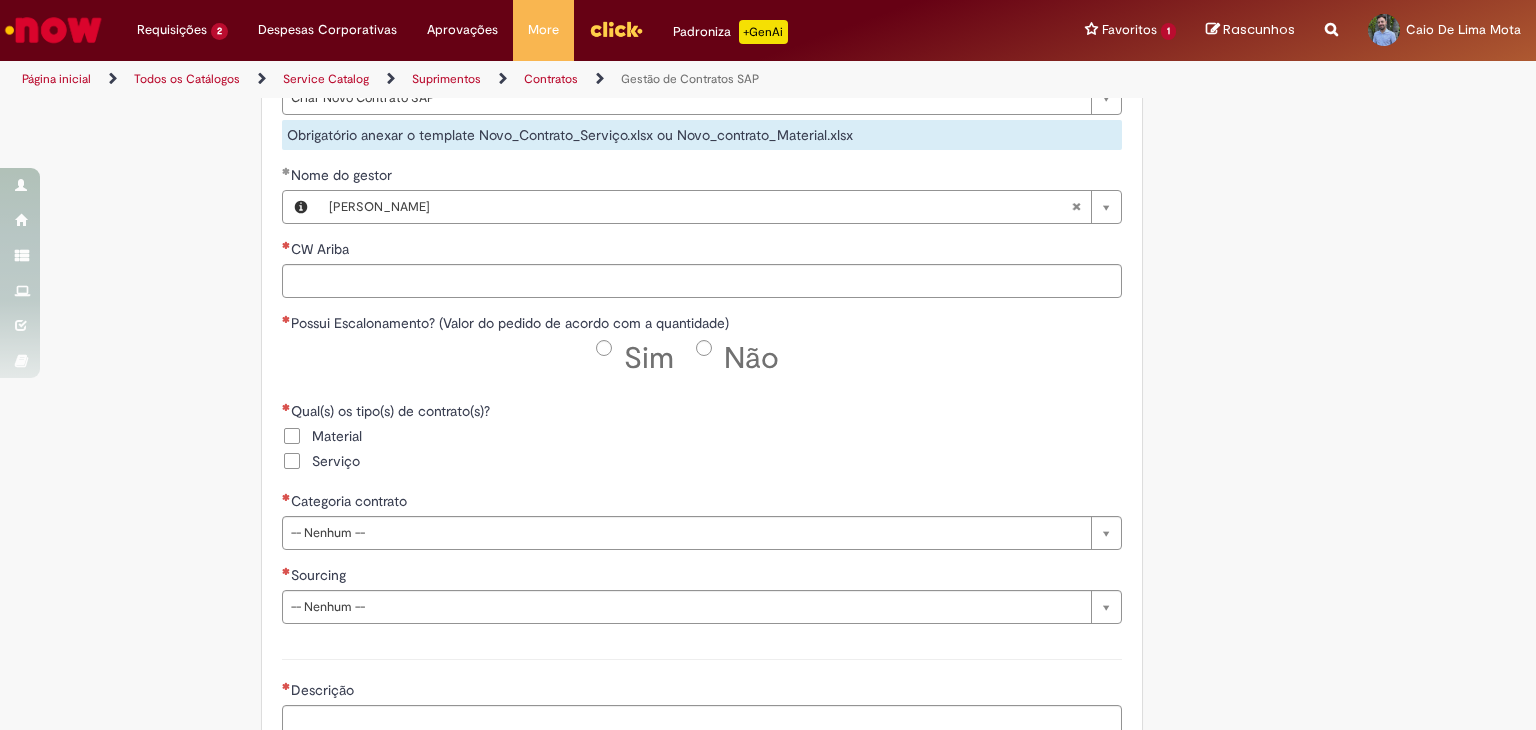 scroll, scrollTop: 700, scrollLeft: 0, axis: vertical 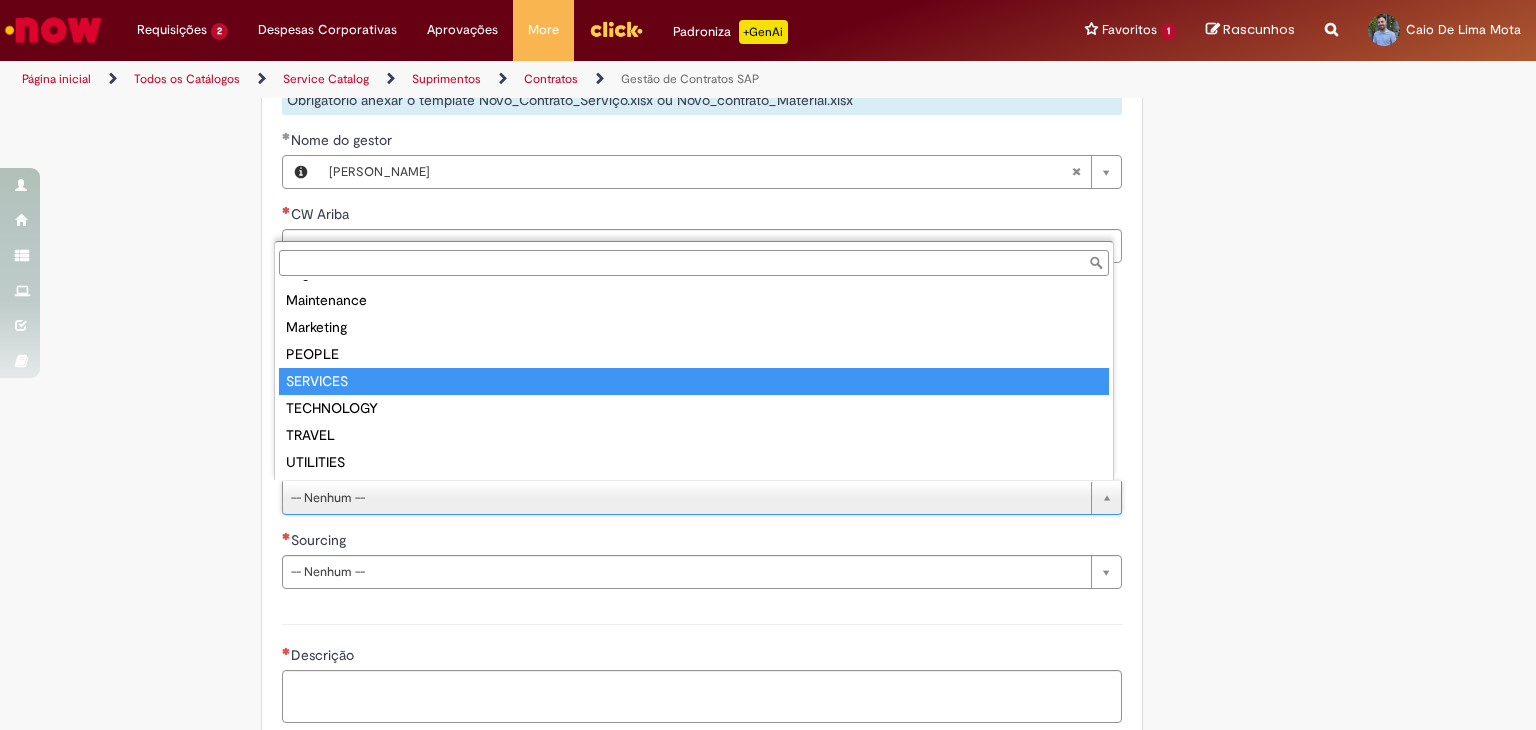 type on "********" 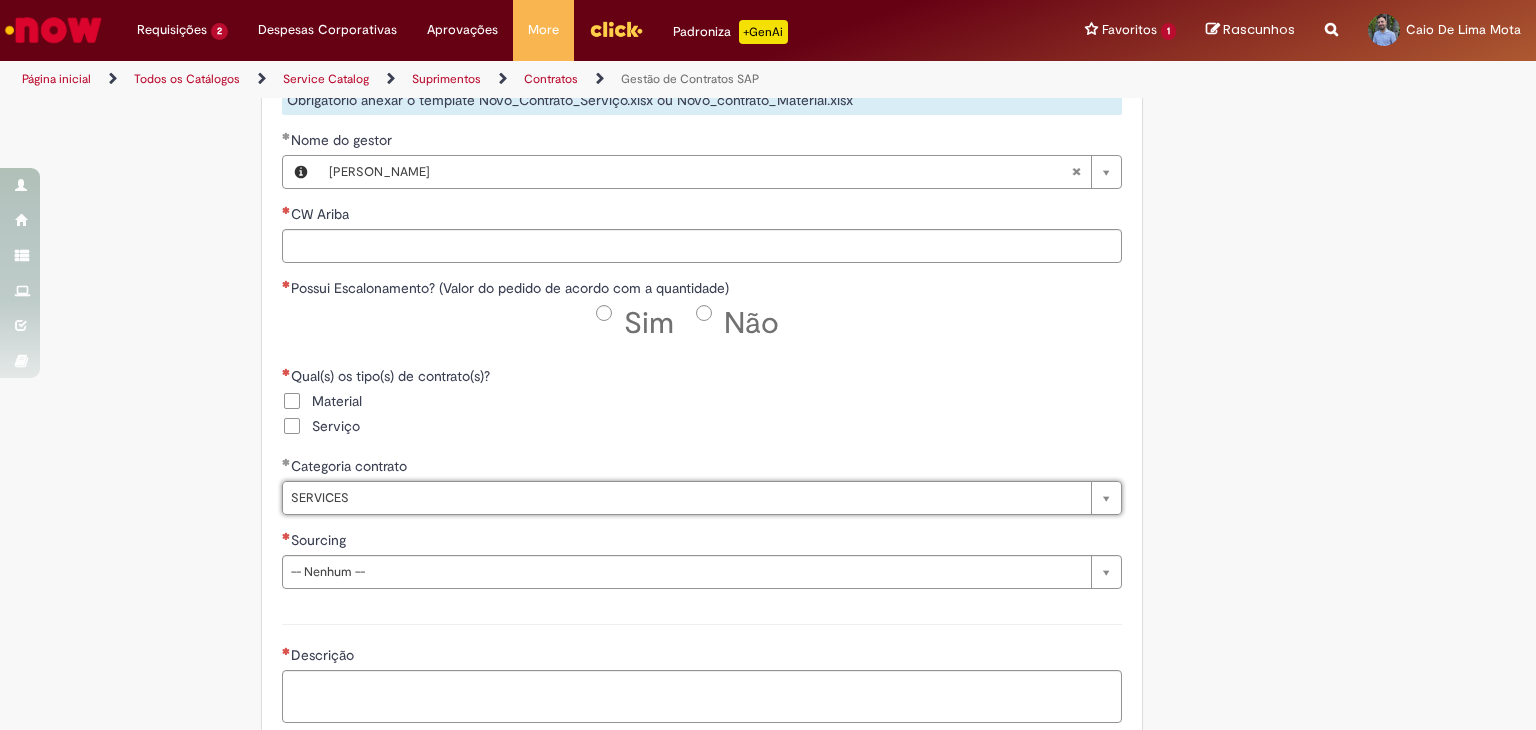 click on "**********" at bounding box center (768, 294) 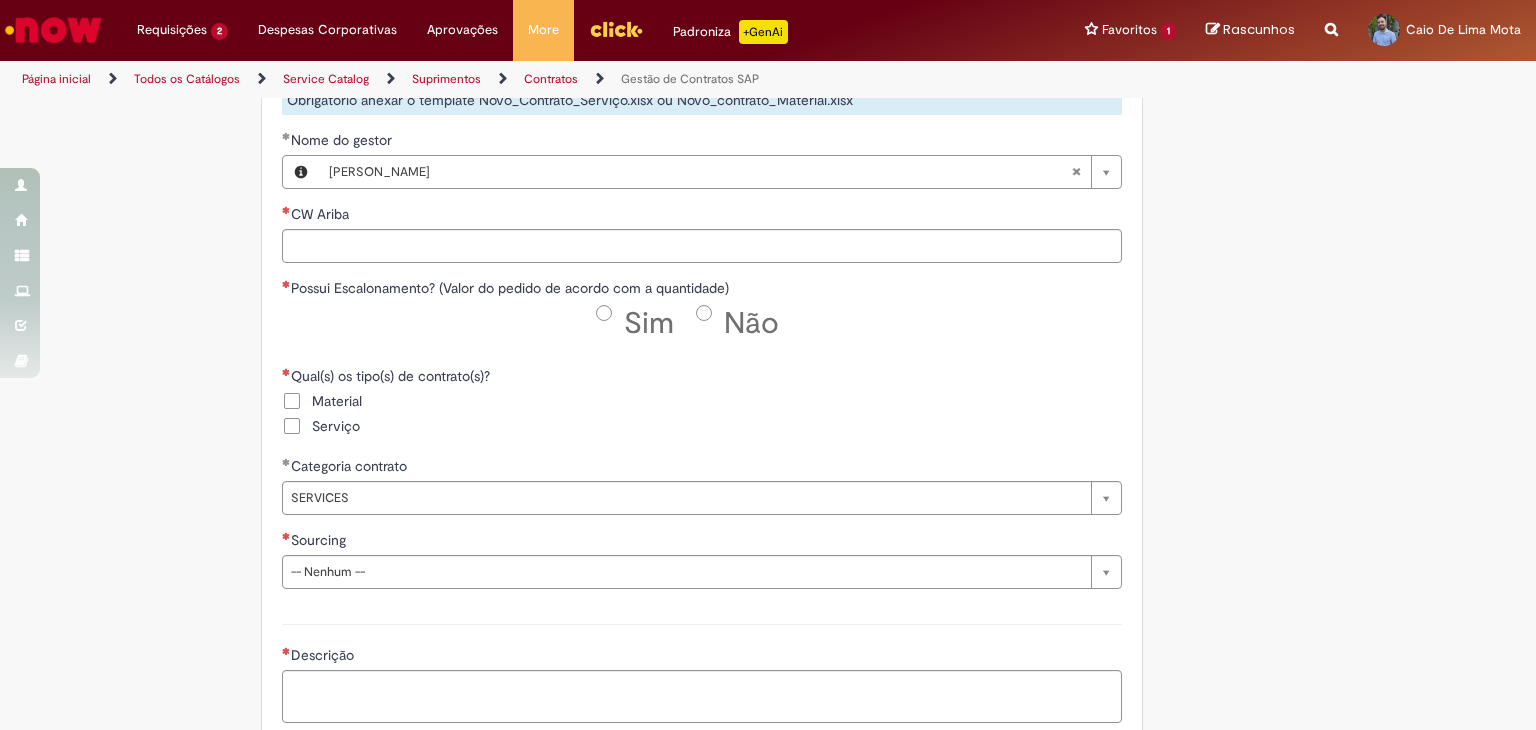 click on "Serviço" at bounding box center [336, 426] 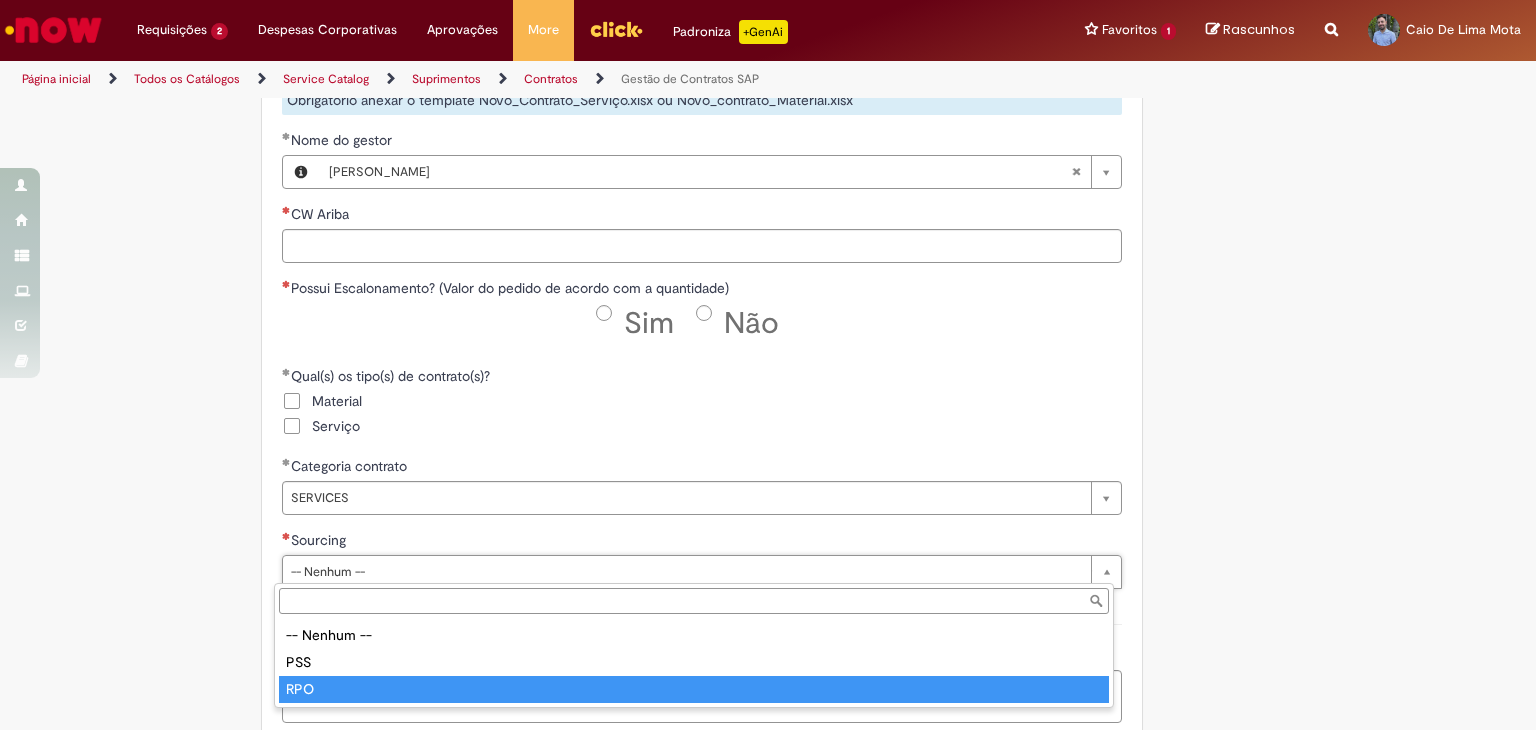 type on "***" 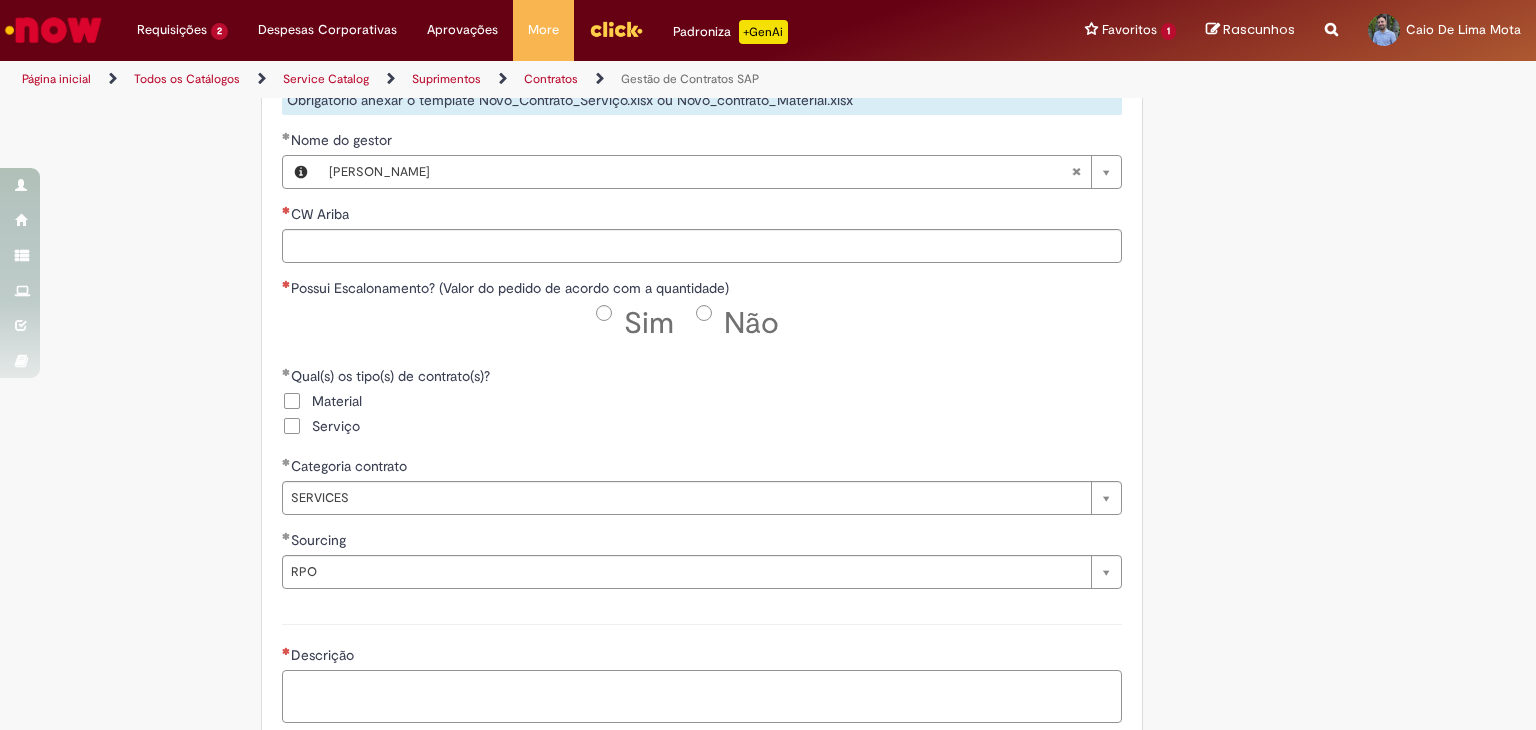 click on "Descrição" at bounding box center (702, 697) 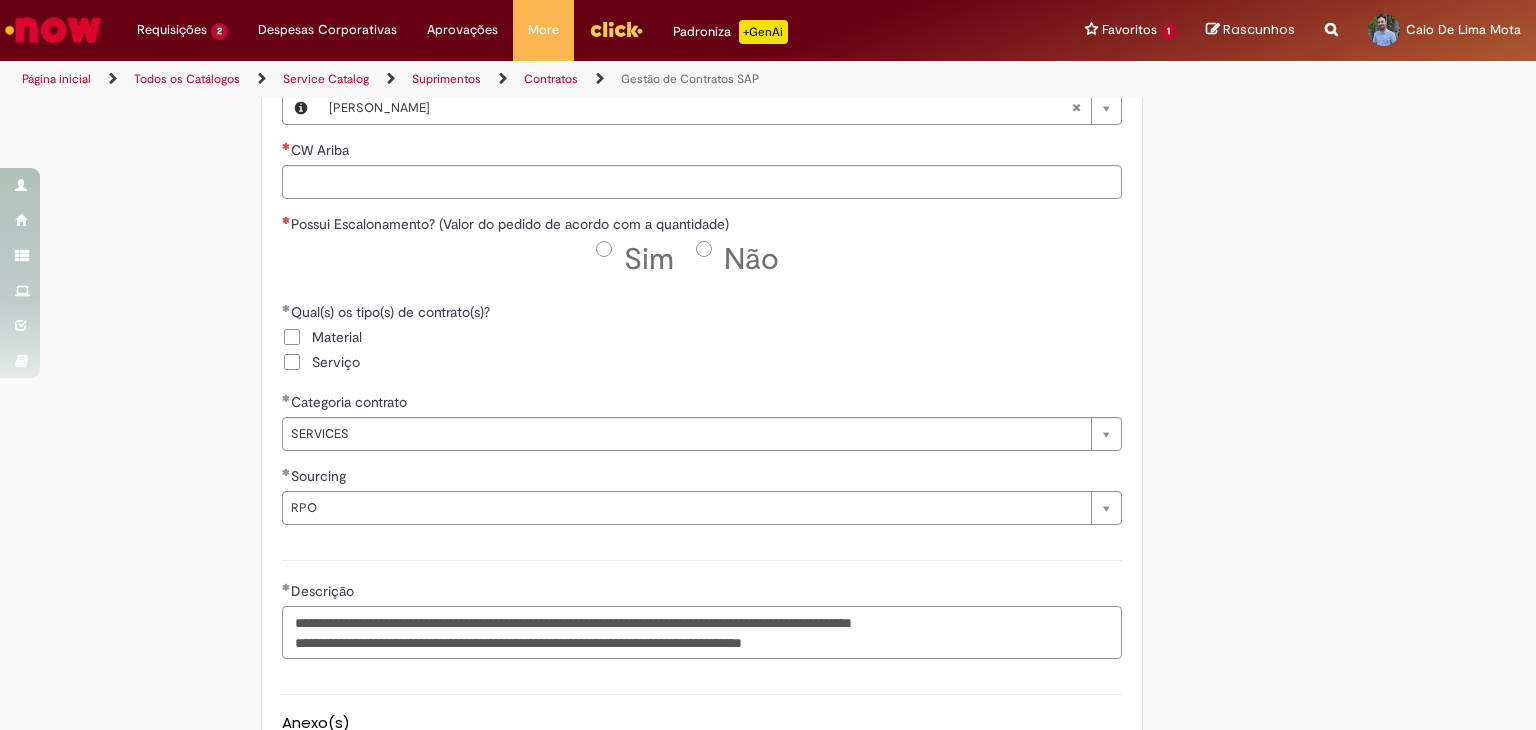 scroll, scrollTop: 800, scrollLeft: 0, axis: vertical 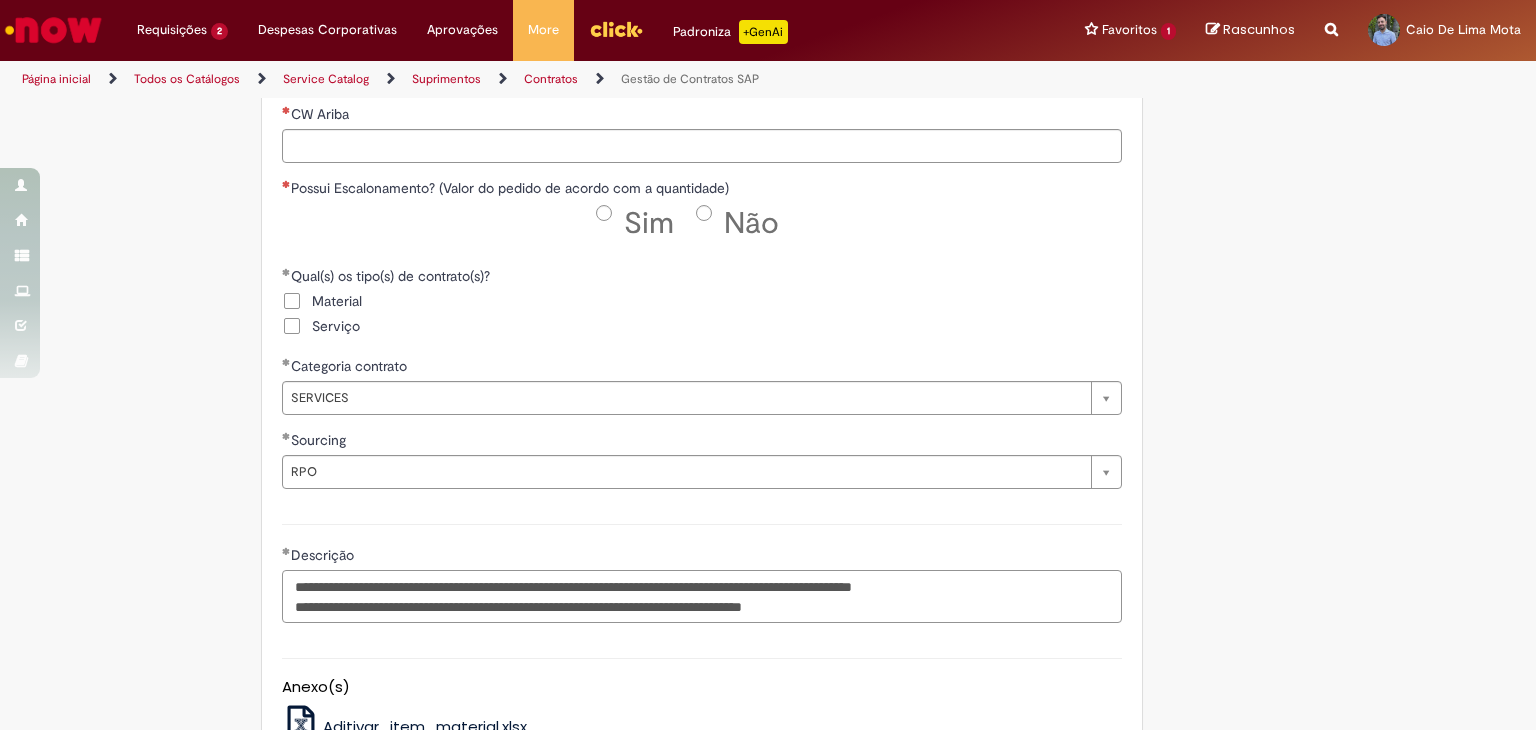 drag, startPoint x: 831, startPoint y: 581, endPoint x: 693, endPoint y: 581, distance: 138 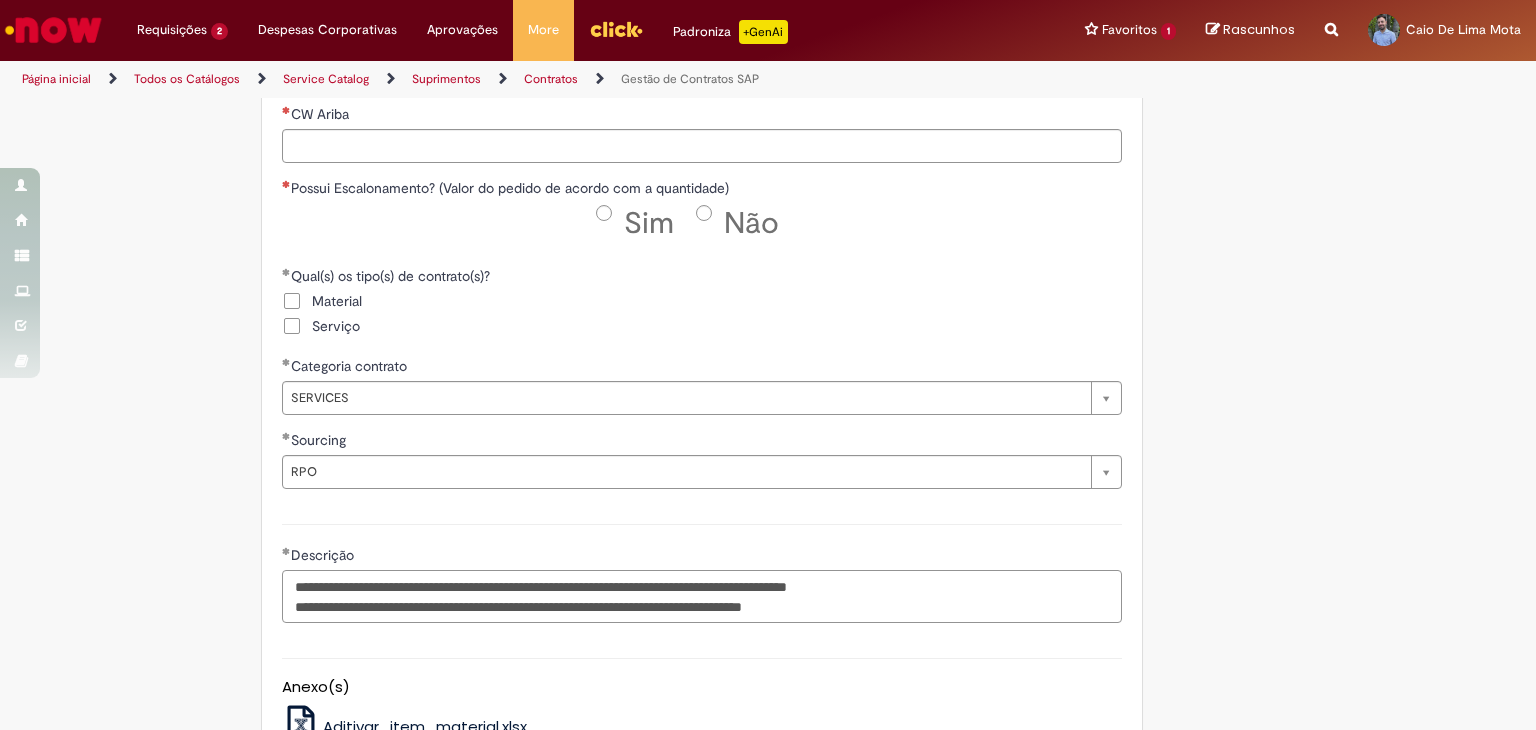 type on "**********" 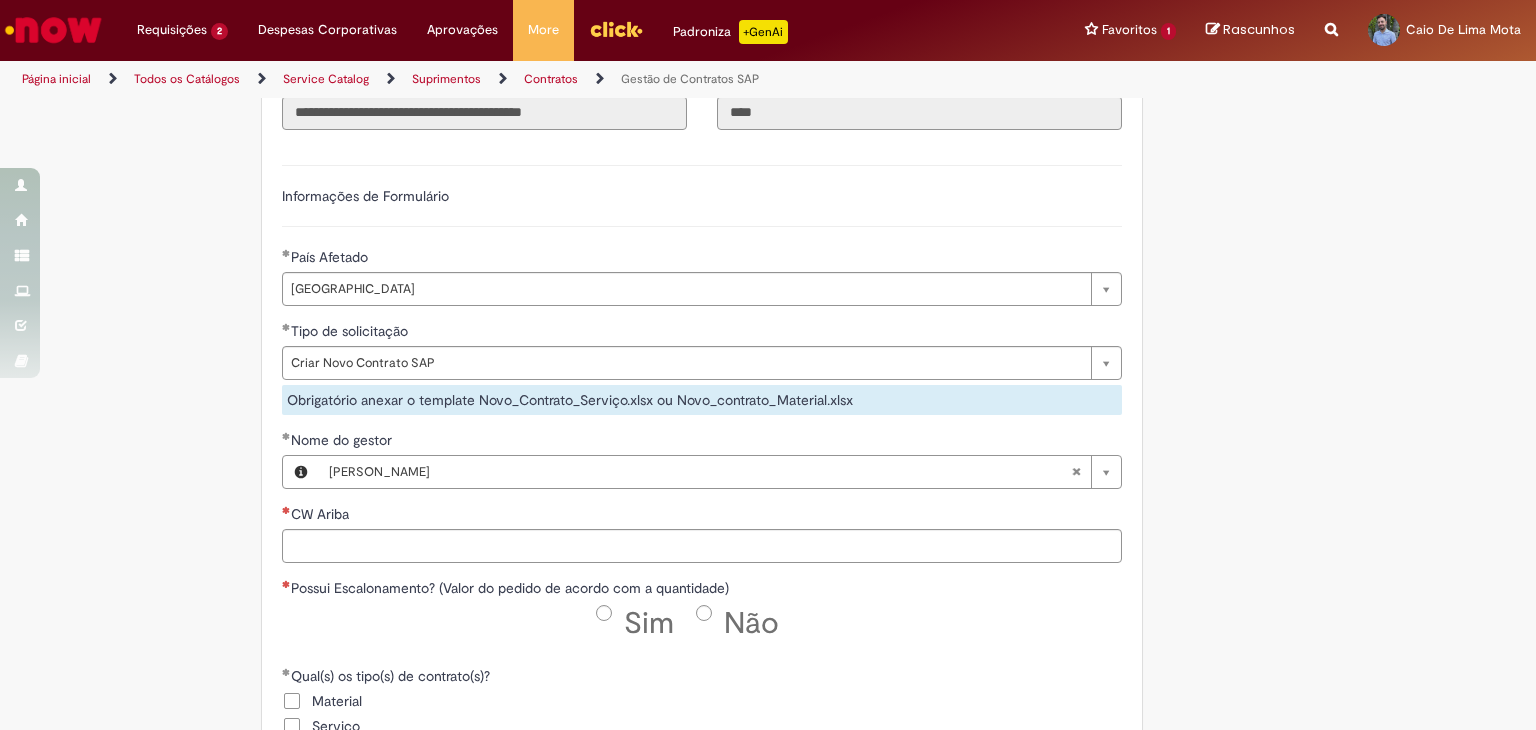 scroll, scrollTop: 500, scrollLeft: 0, axis: vertical 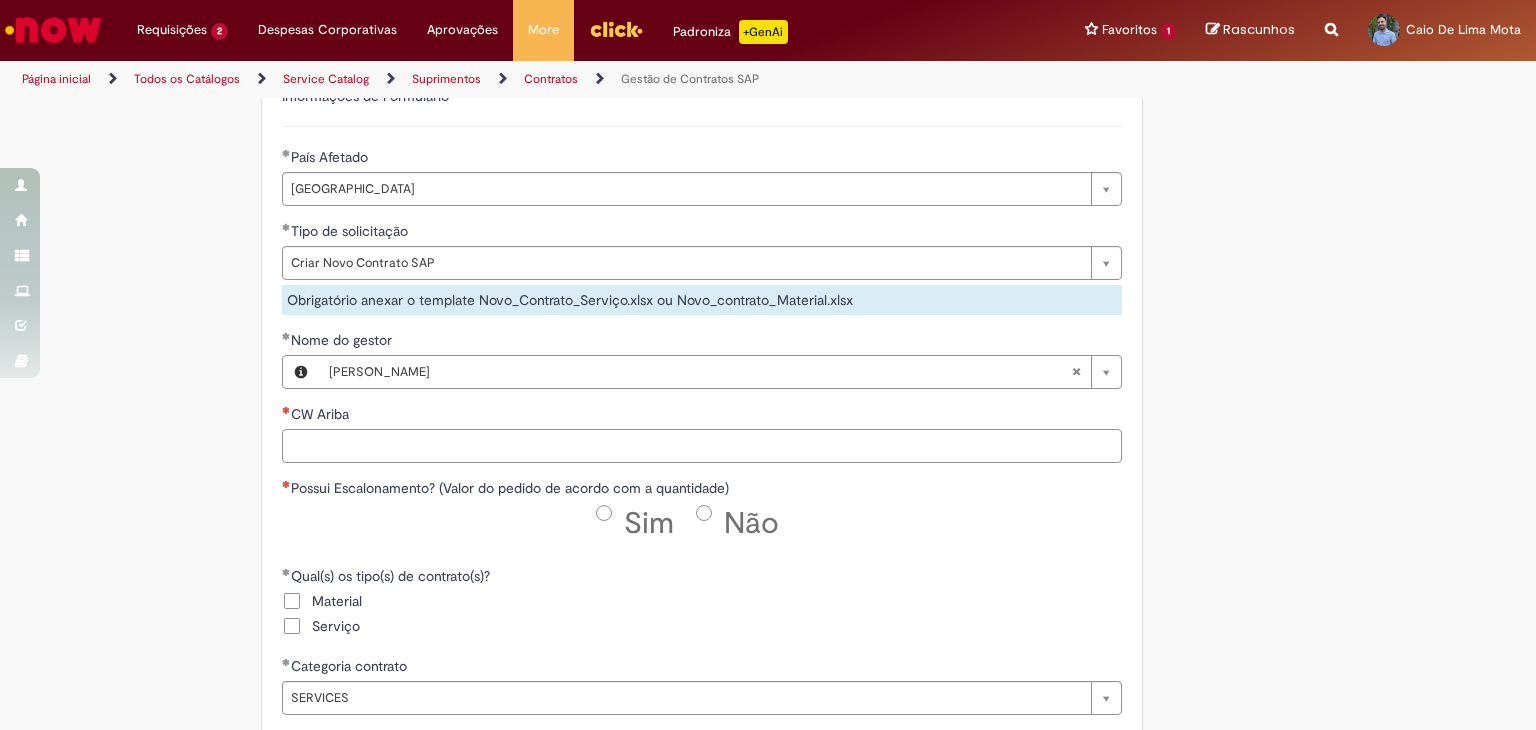 click on "CW Ariba" at bounding box center (702, 446) 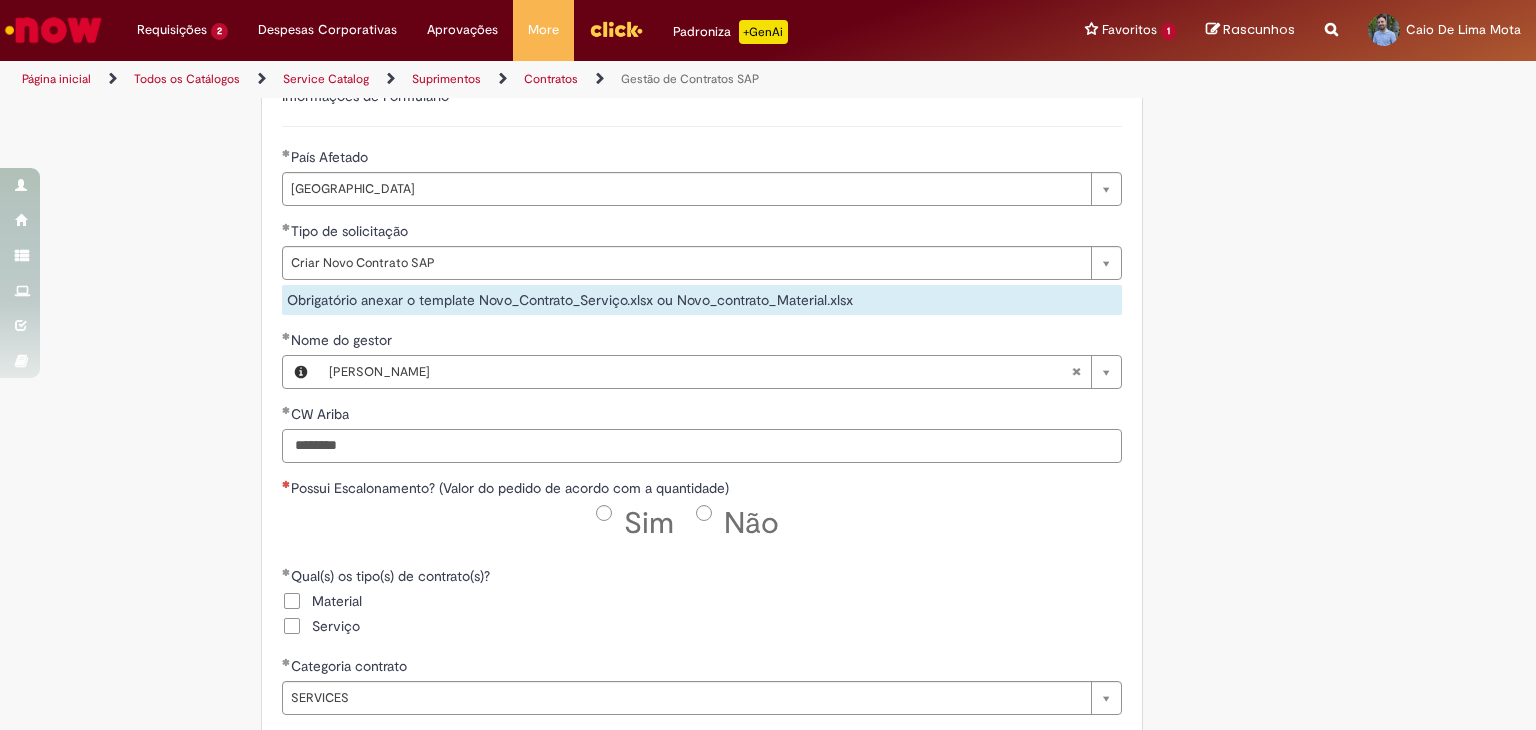 type on "********" 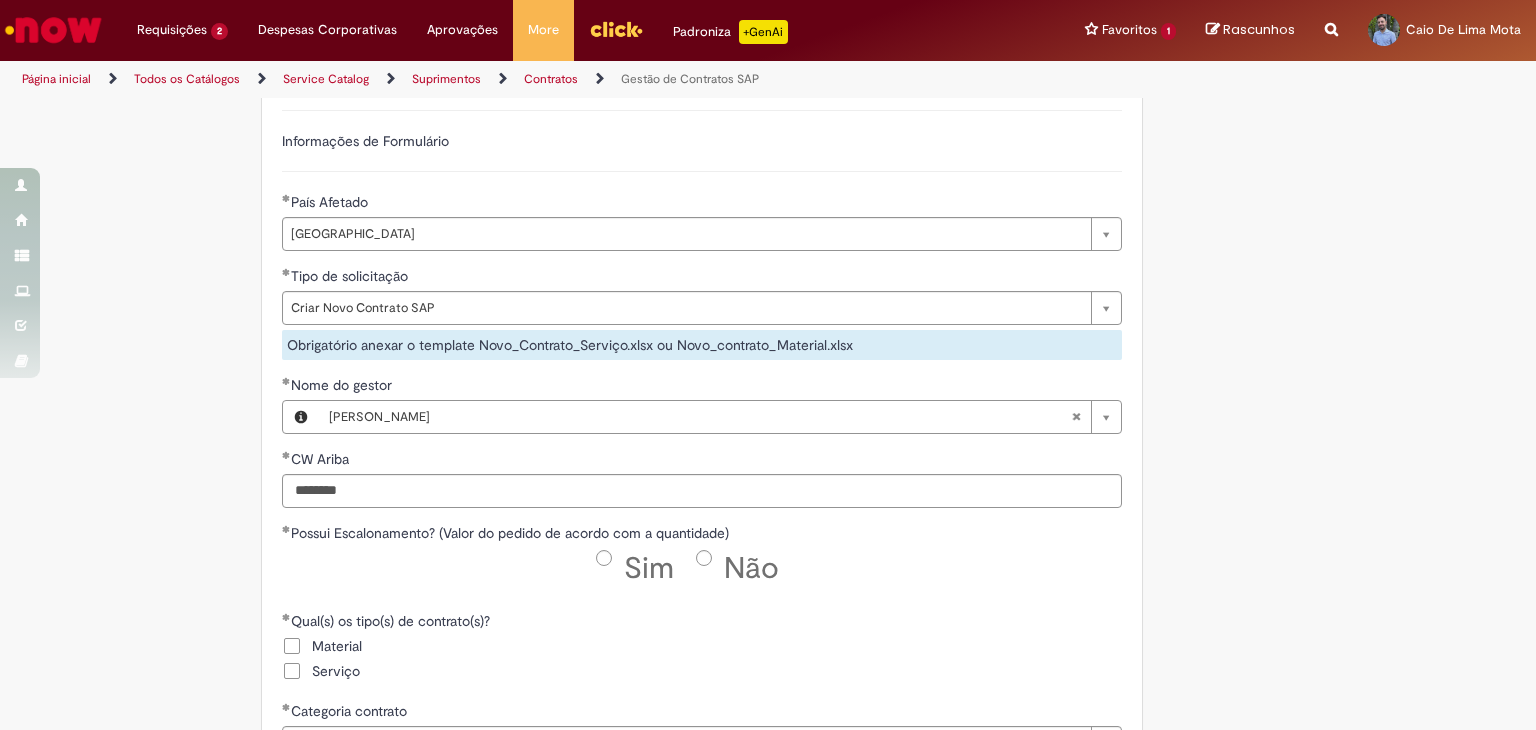 scroll, scrollTop: 500, scrollLeft: 0, axis: vertical 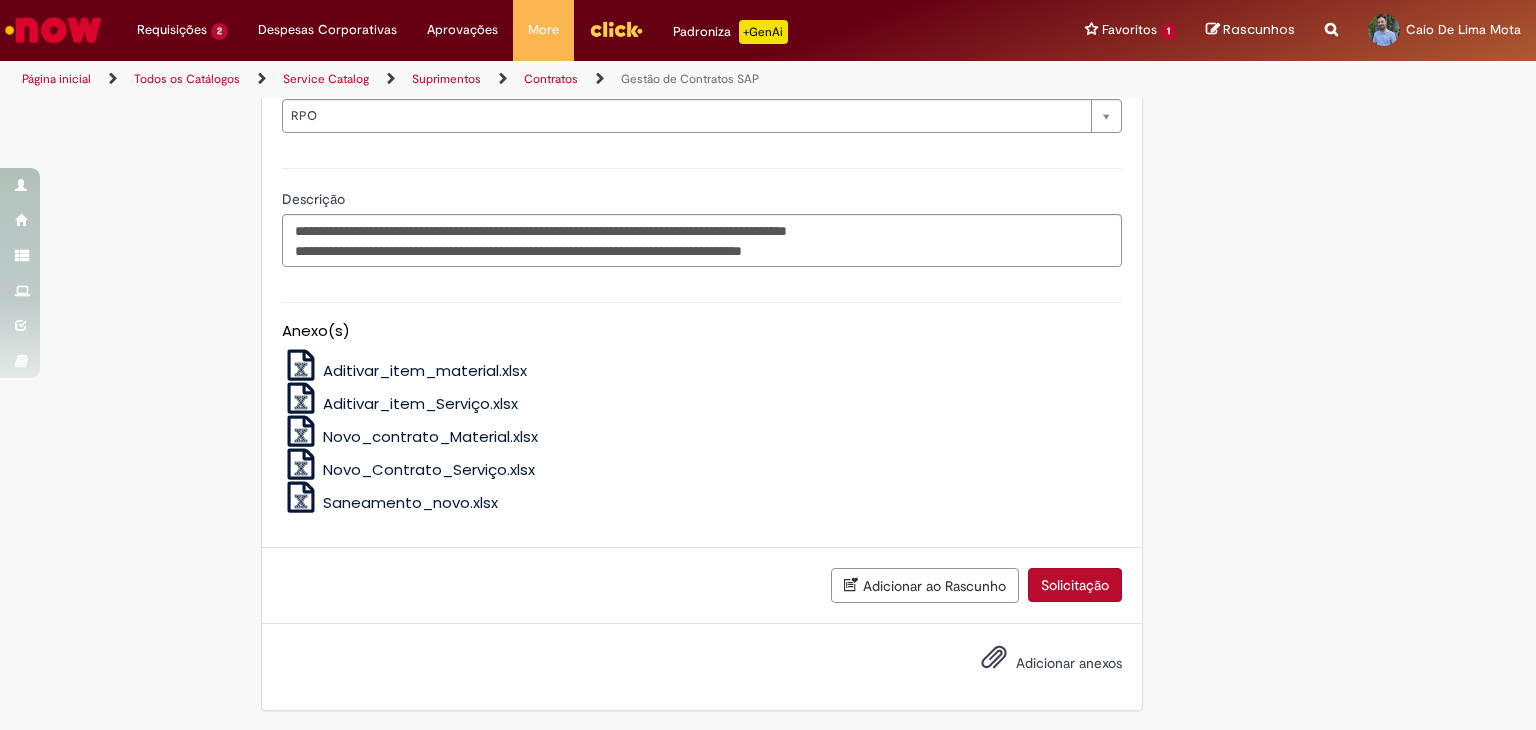 click on "Adicionar anexos" at bounding box center [1069, 663] 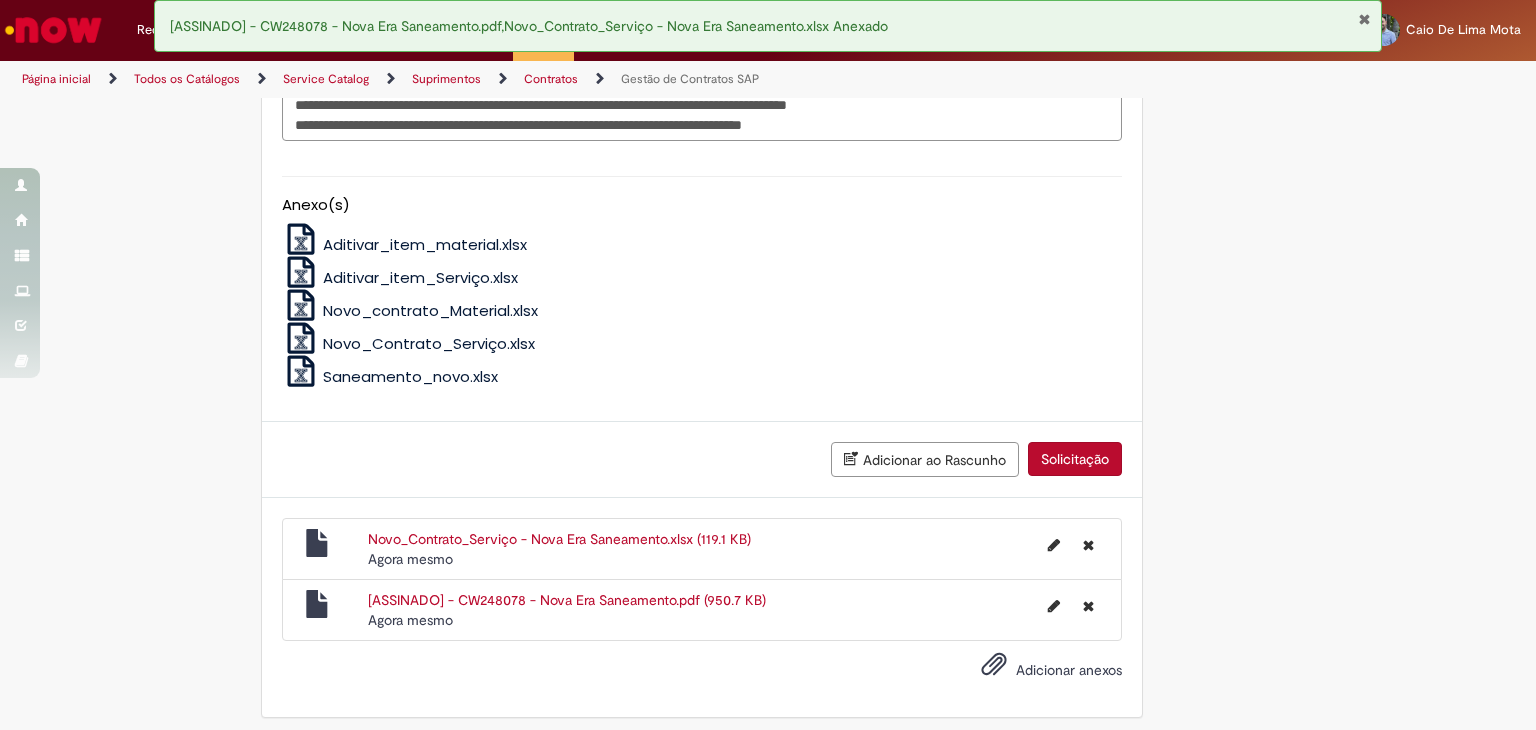 scroll, scrollTop: 1288, scrollLeft: 0, axis: vertical 